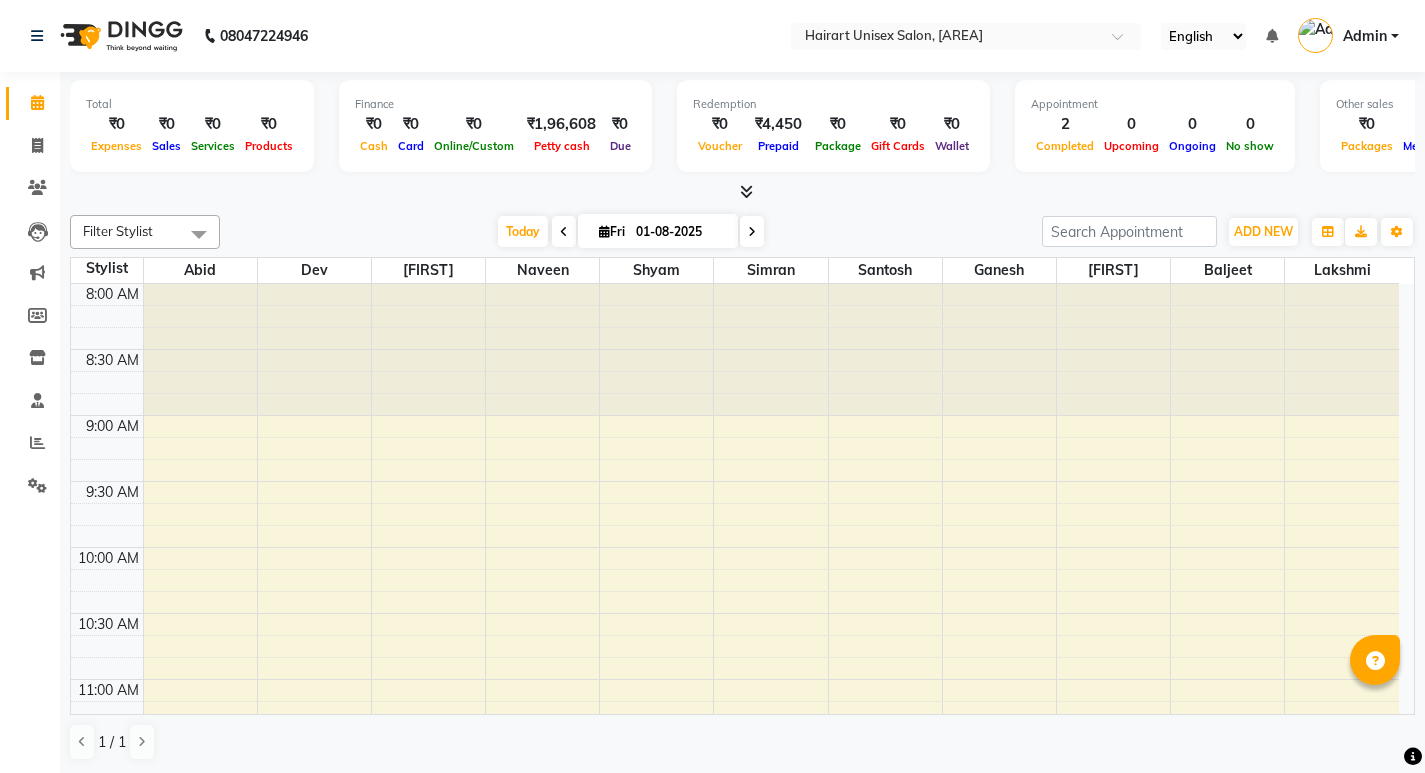 scroll, scrollTop: 0, scrollLeft: 0, axis: both 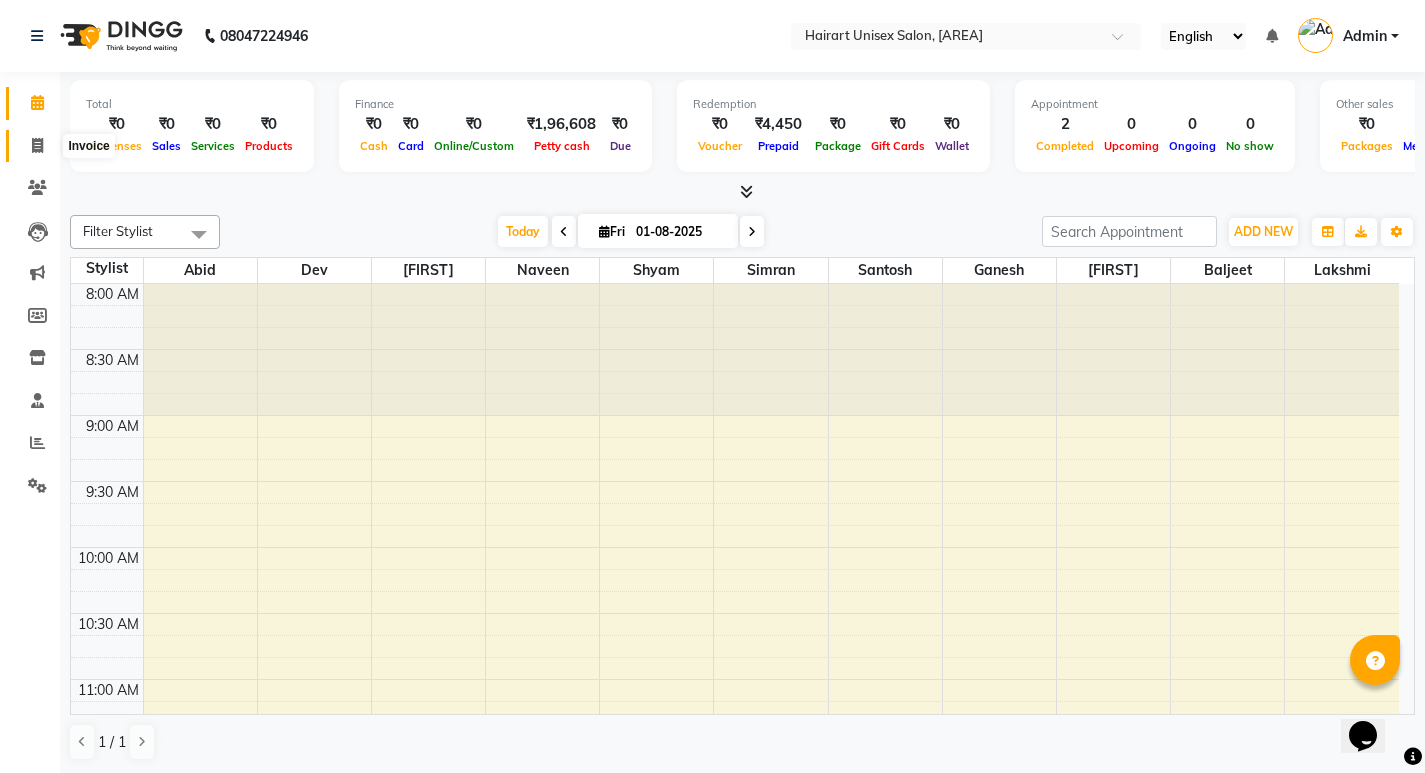 click 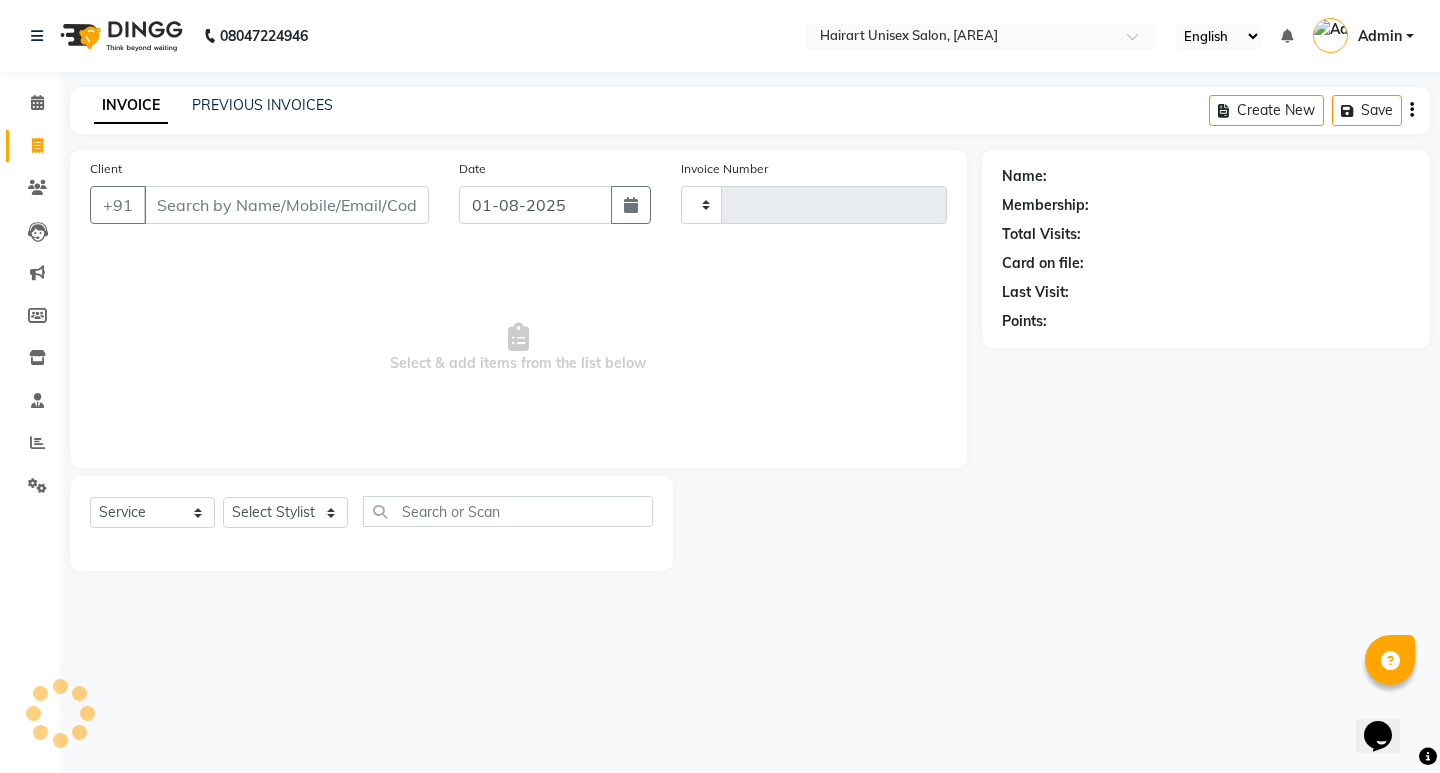 type on "0309" 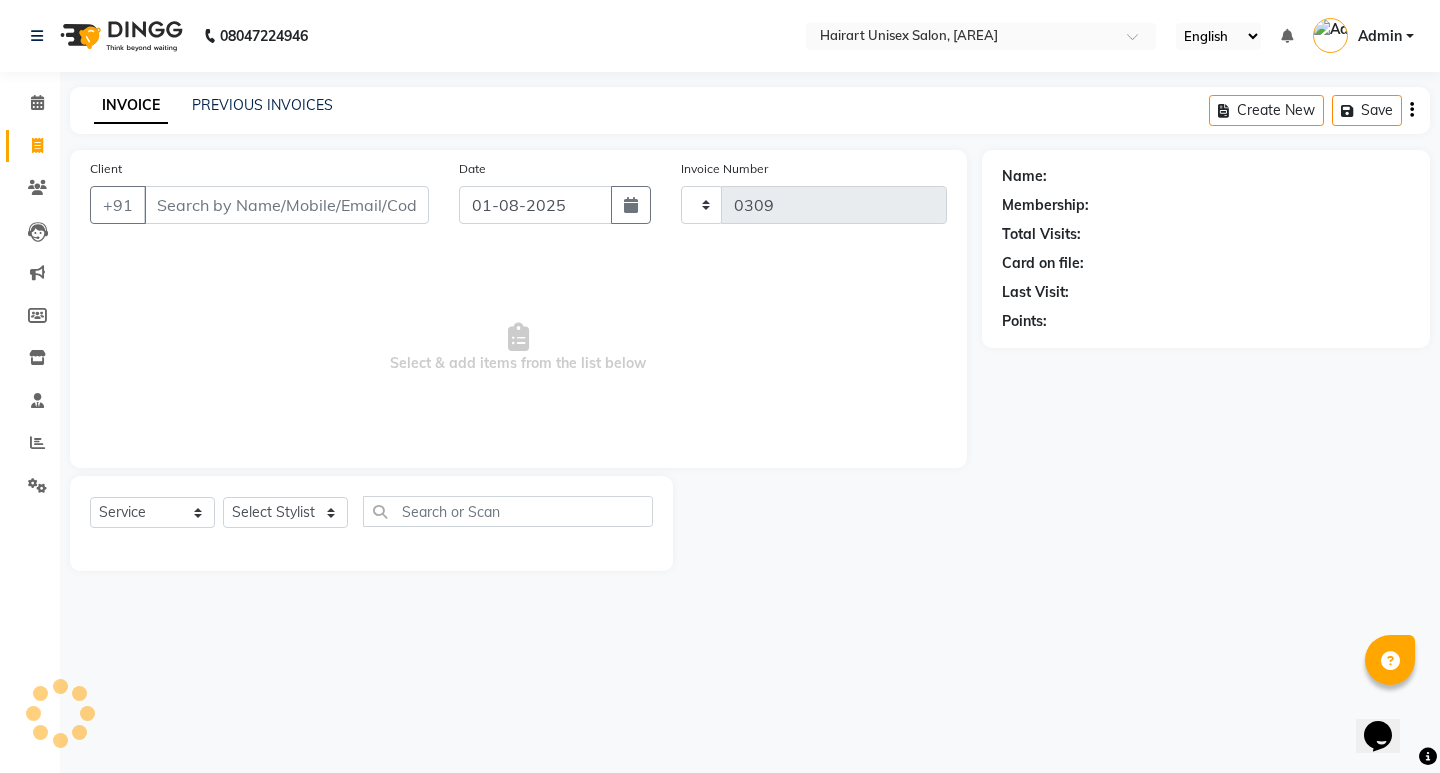 select on "5534" 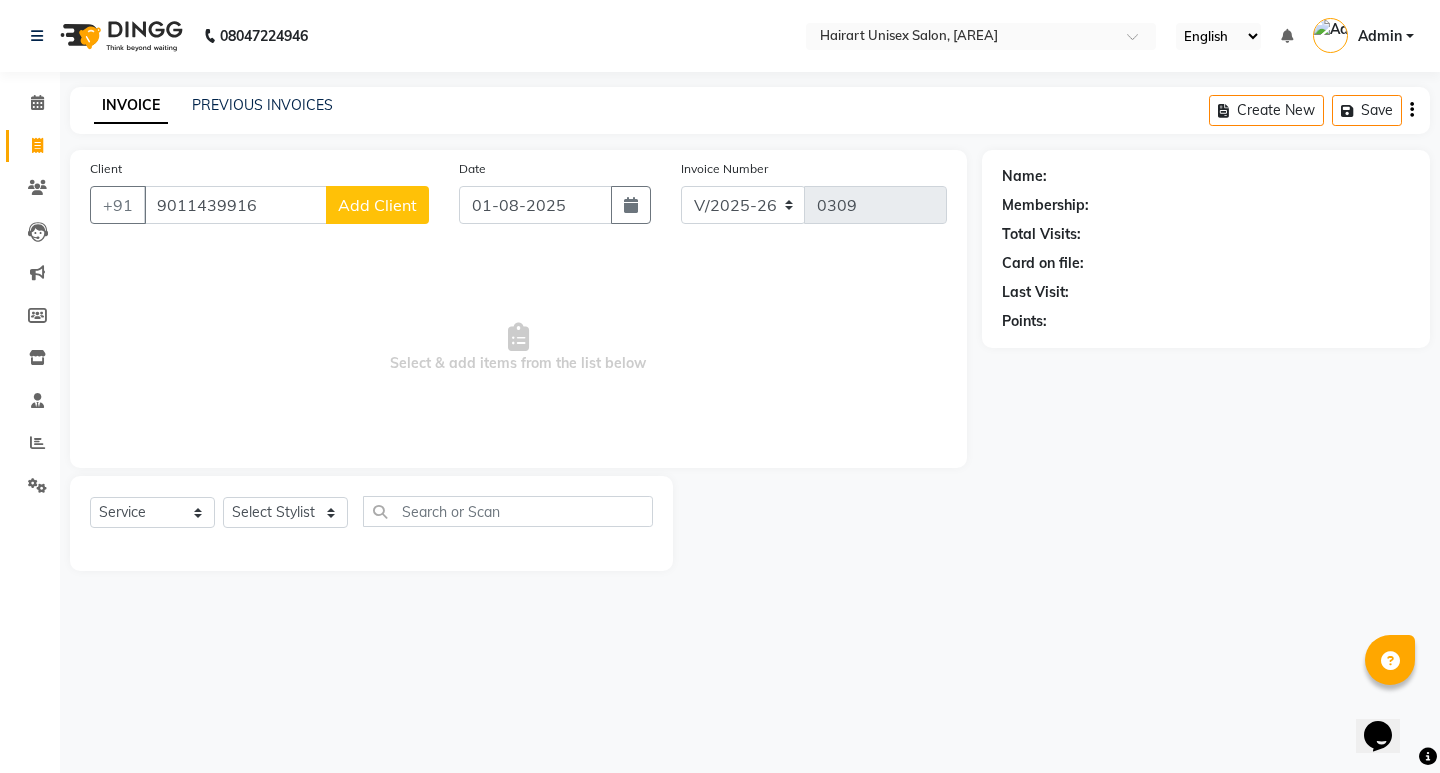 type on "9011439916" 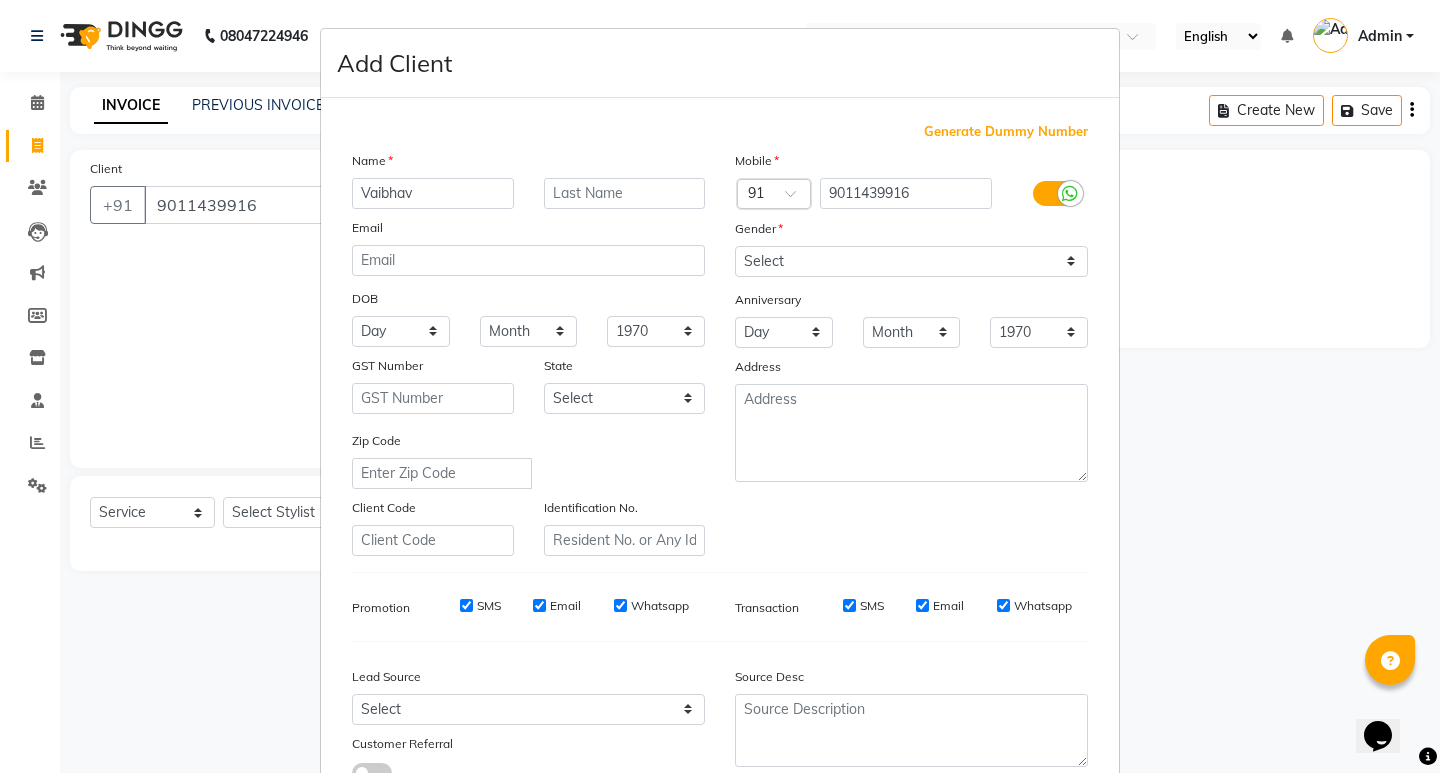 type on "Vaibhav" 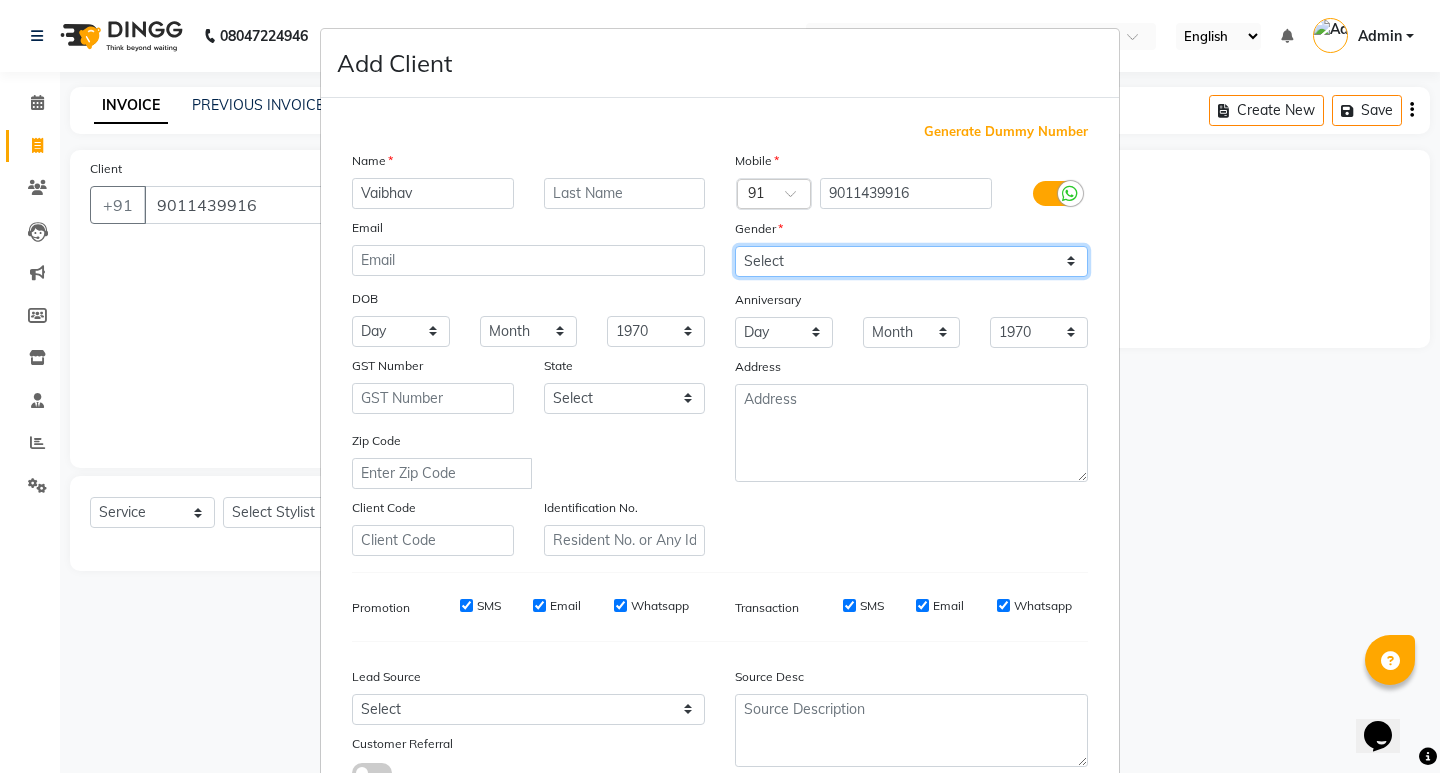 click on "Select Male Female Other Prefer Not To Say" at bounding box center (911, 261) 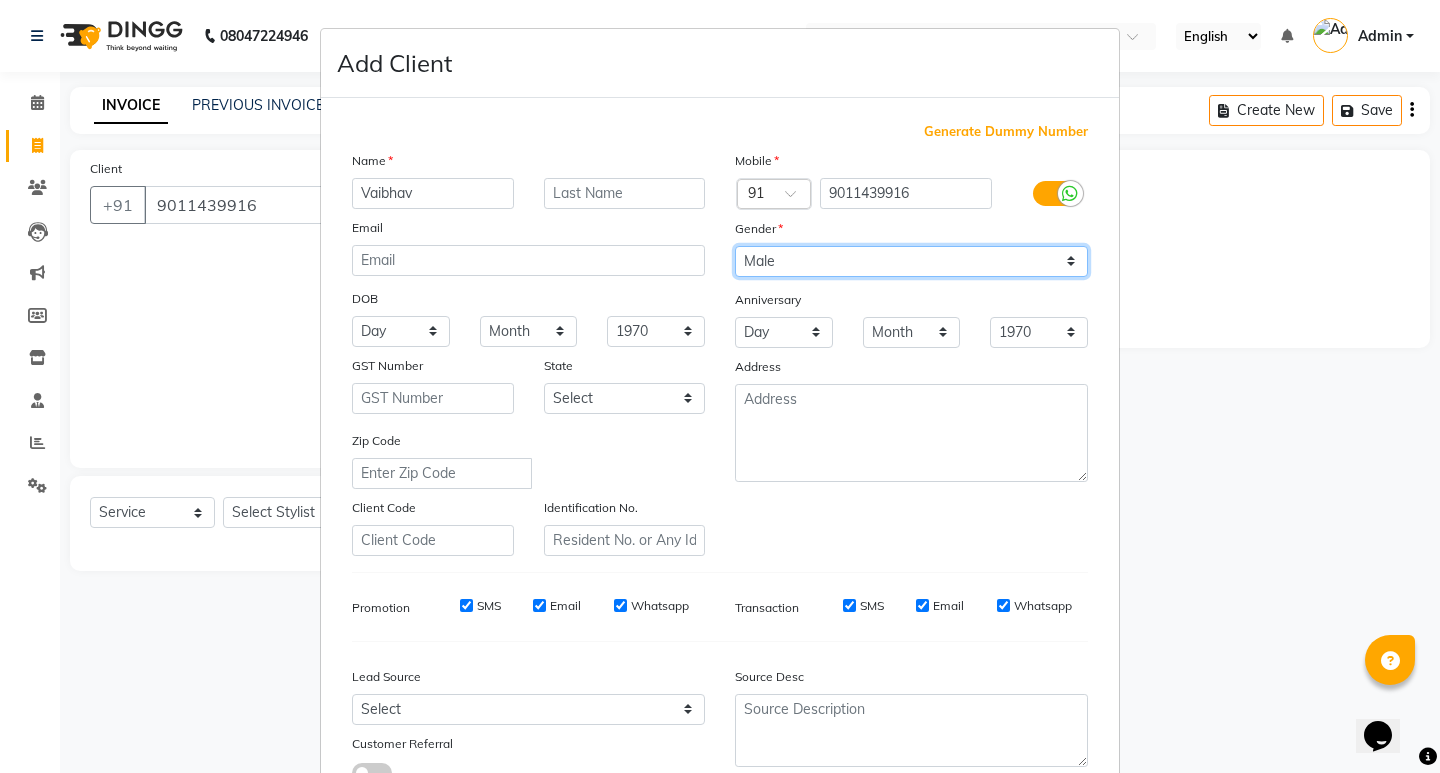 click on "Select Male Female Other Prefer Not To Say" at bounding box center [911, 261] 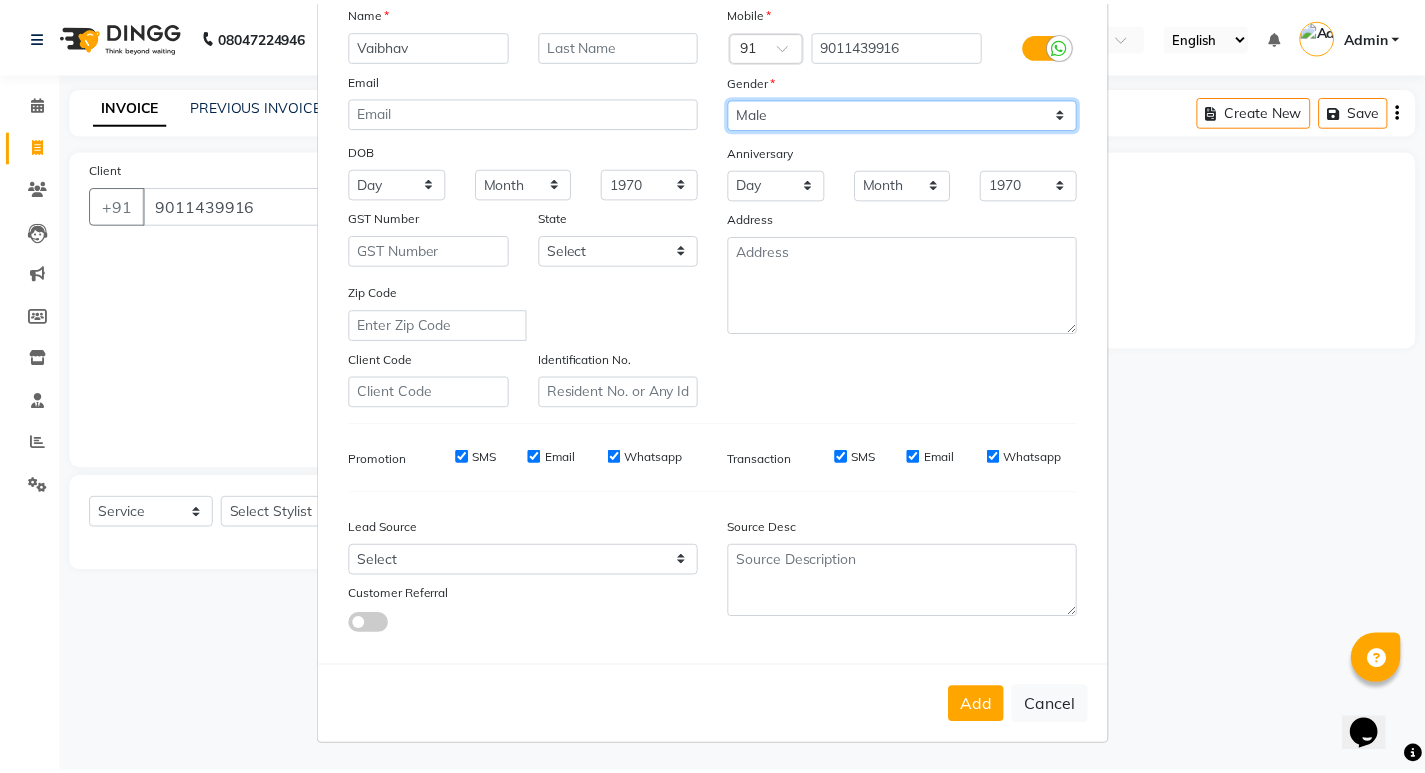 scroll, scrollTop: 150, scrollLeft: 0, axis: vertical 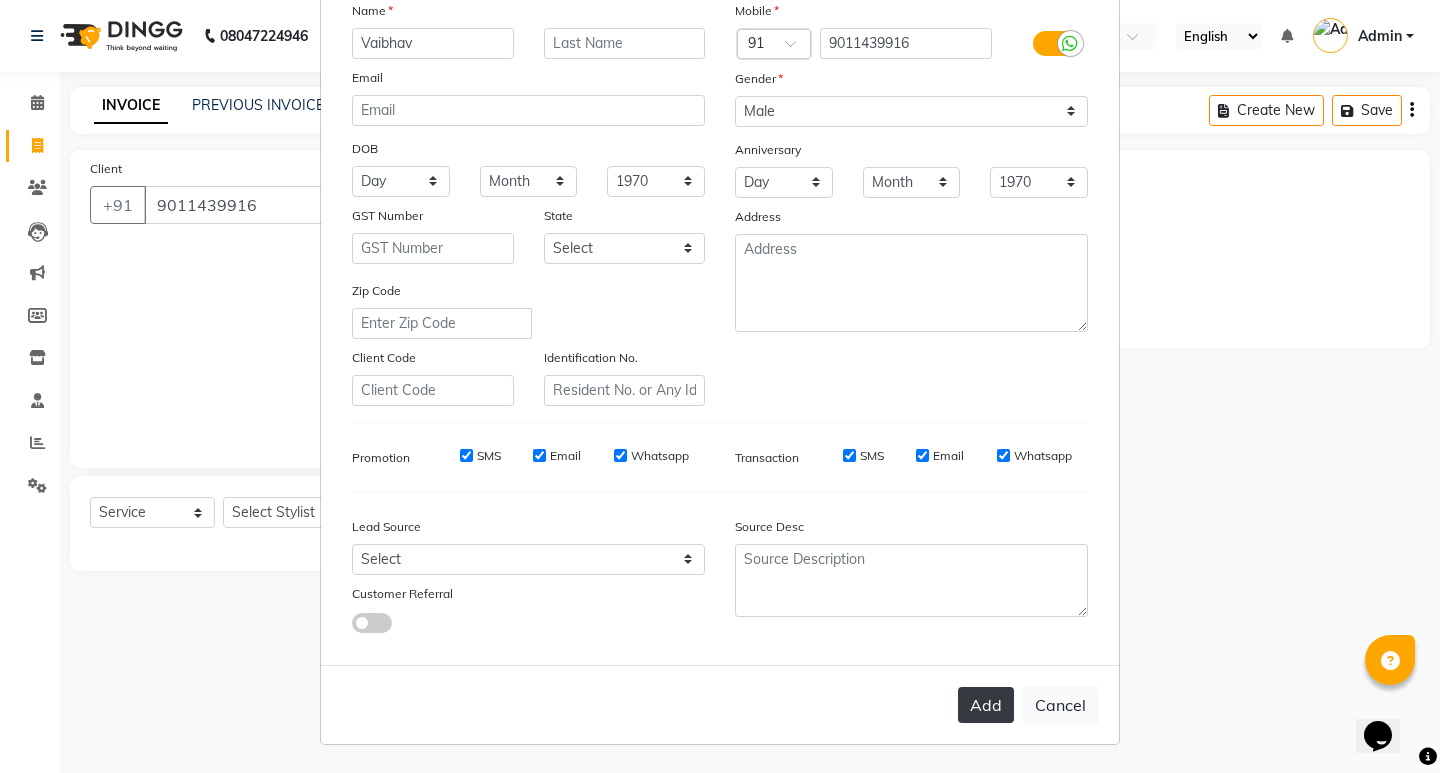 click on "Add" at bounding box center [986, 705] 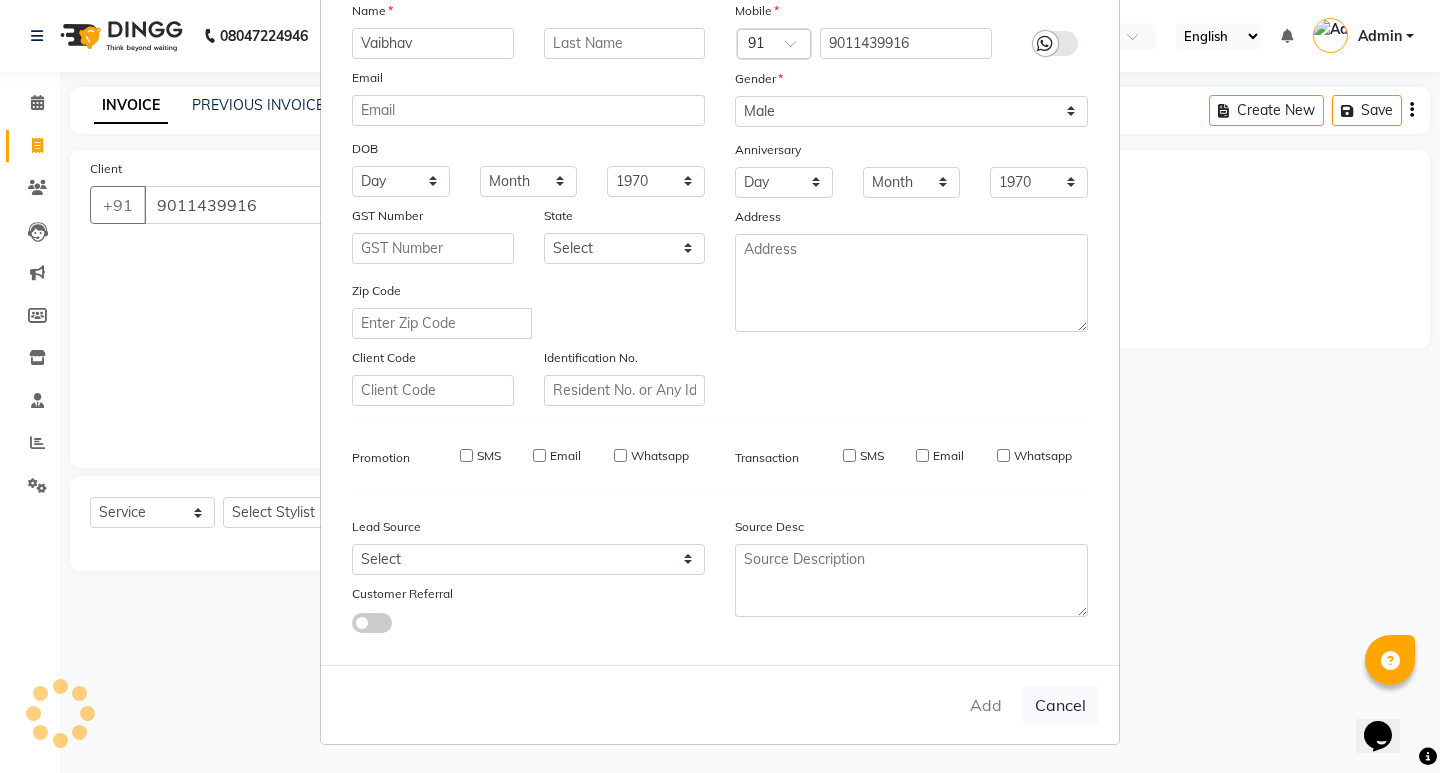 type 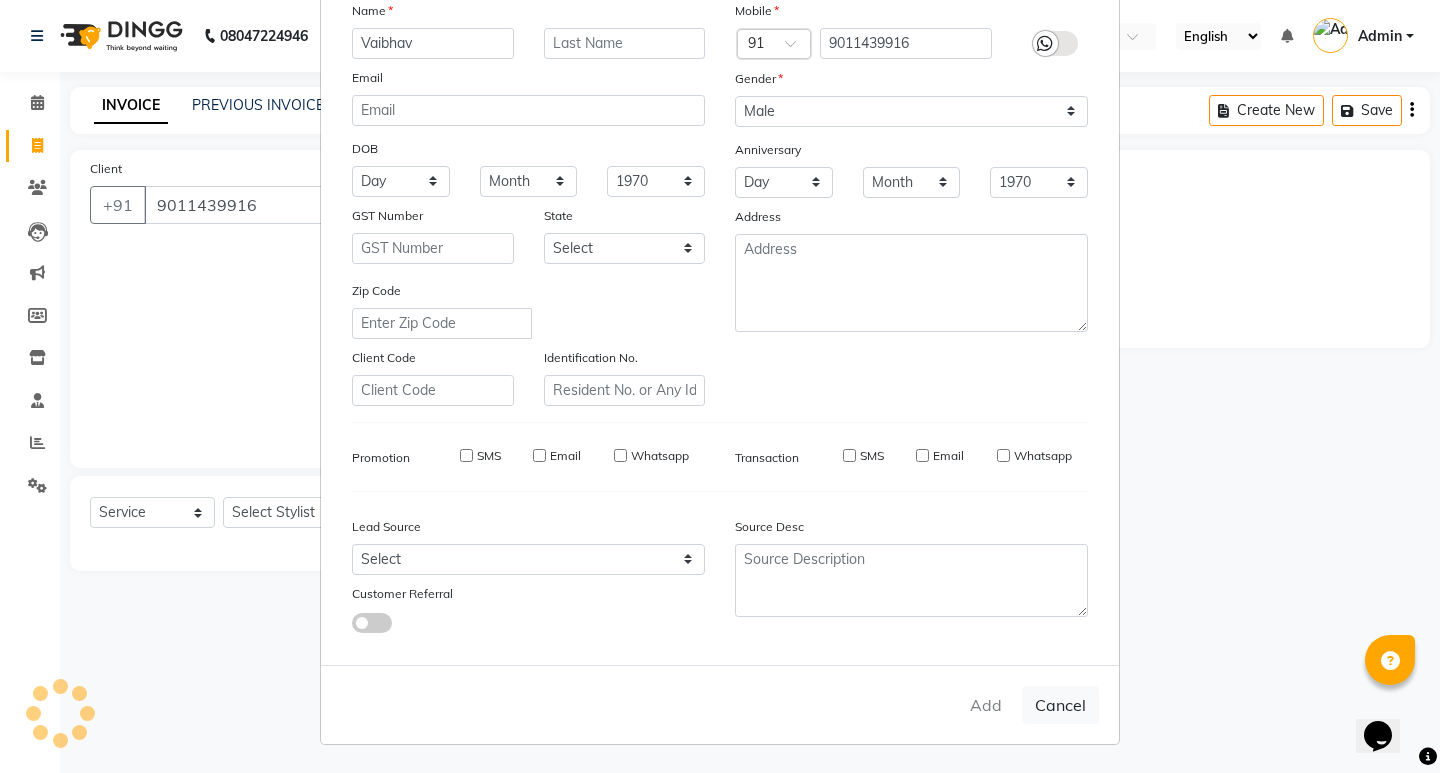 select 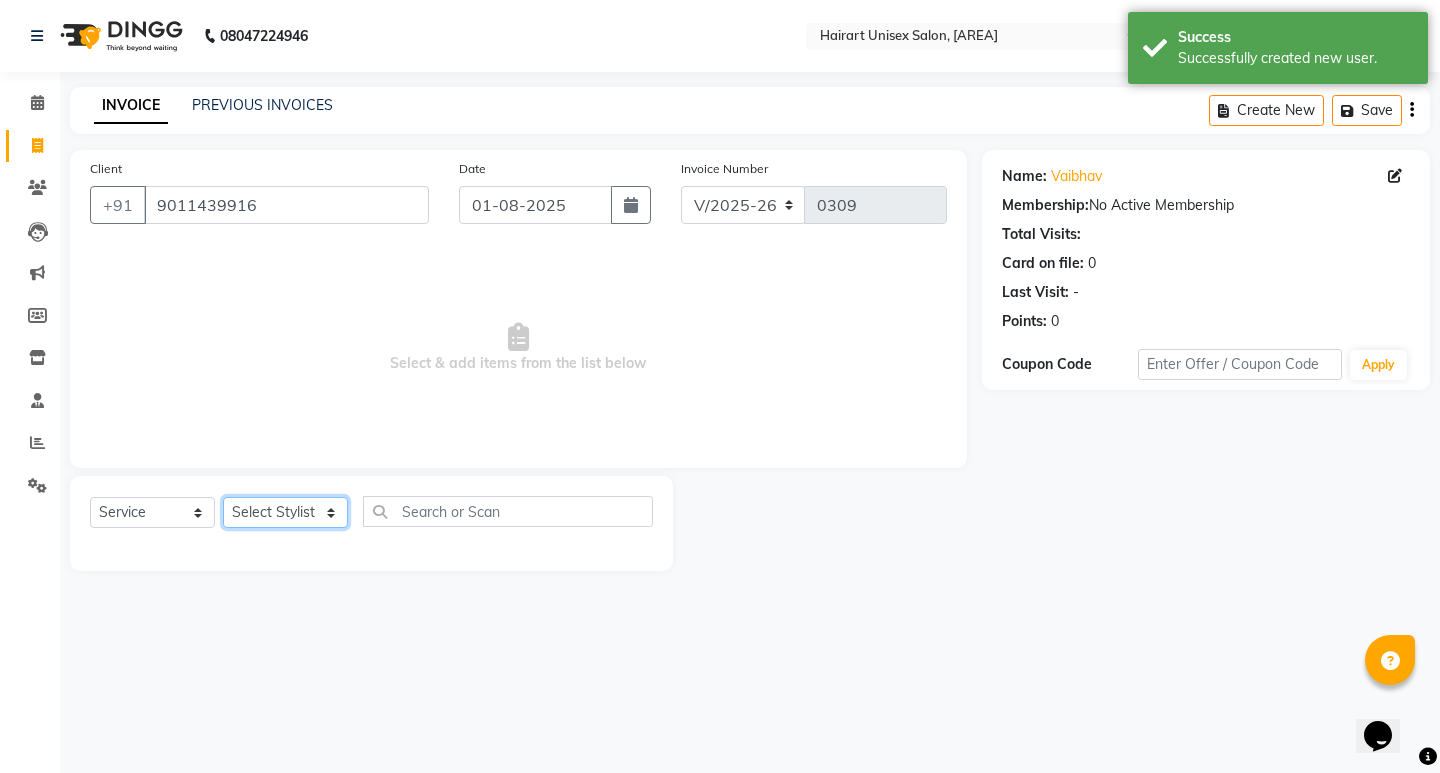 click on "Select Stylist Abid Baljeet Dev Ganesh Lakshmi Naveen [FIRST] Santosh Shyam Simran Zameer" 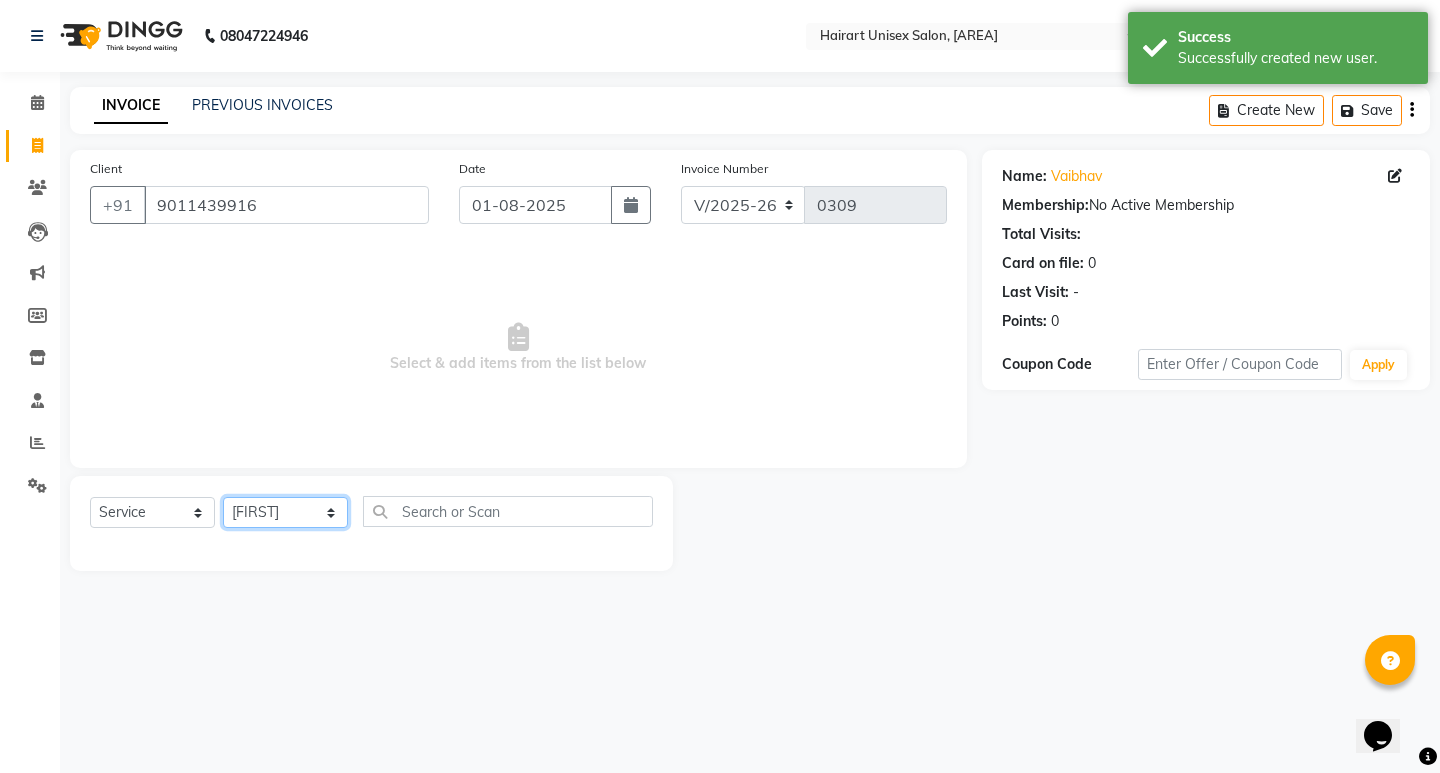 click on "Select Stylist Abid Baljeet Dev Ganesh Lakshmi Naveen [FIRST] Santosh Shyam Simran Zameer" 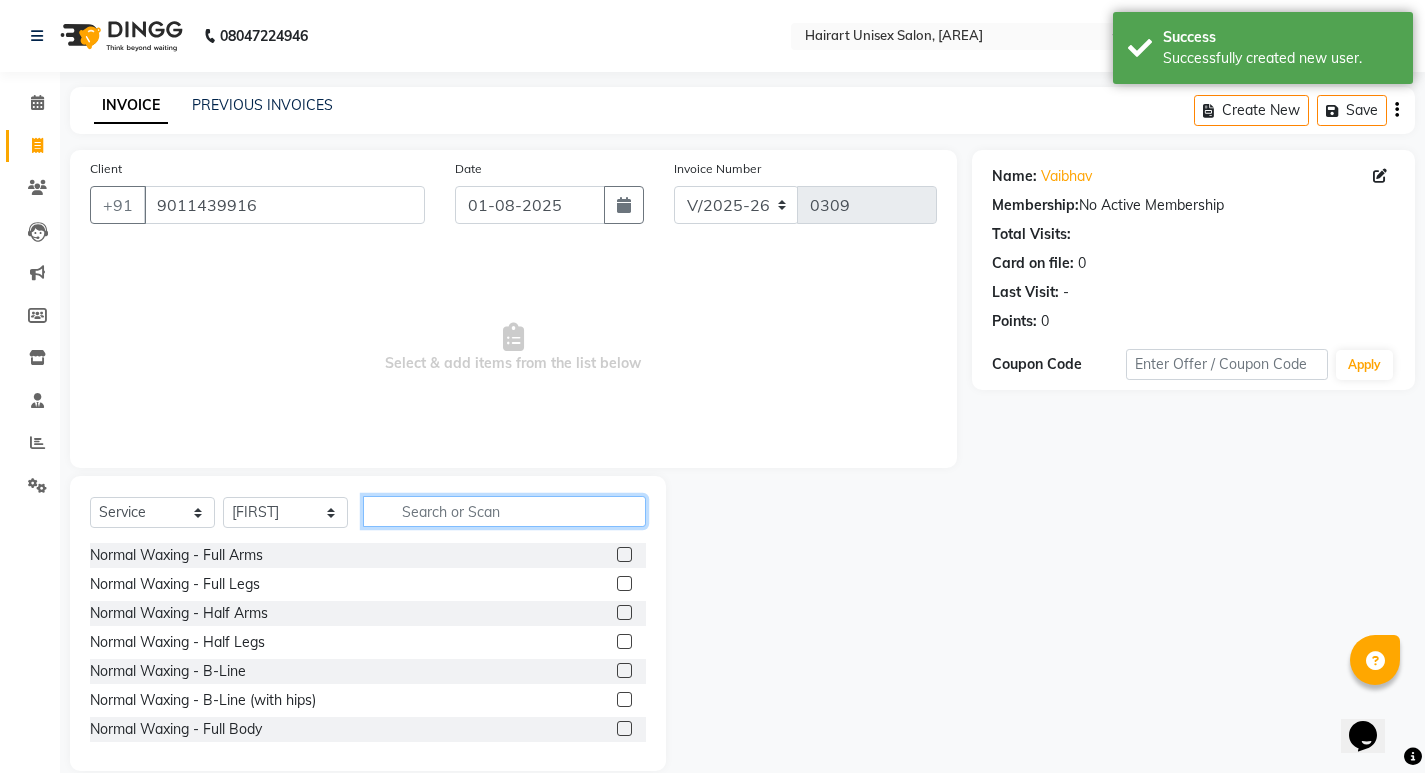 click 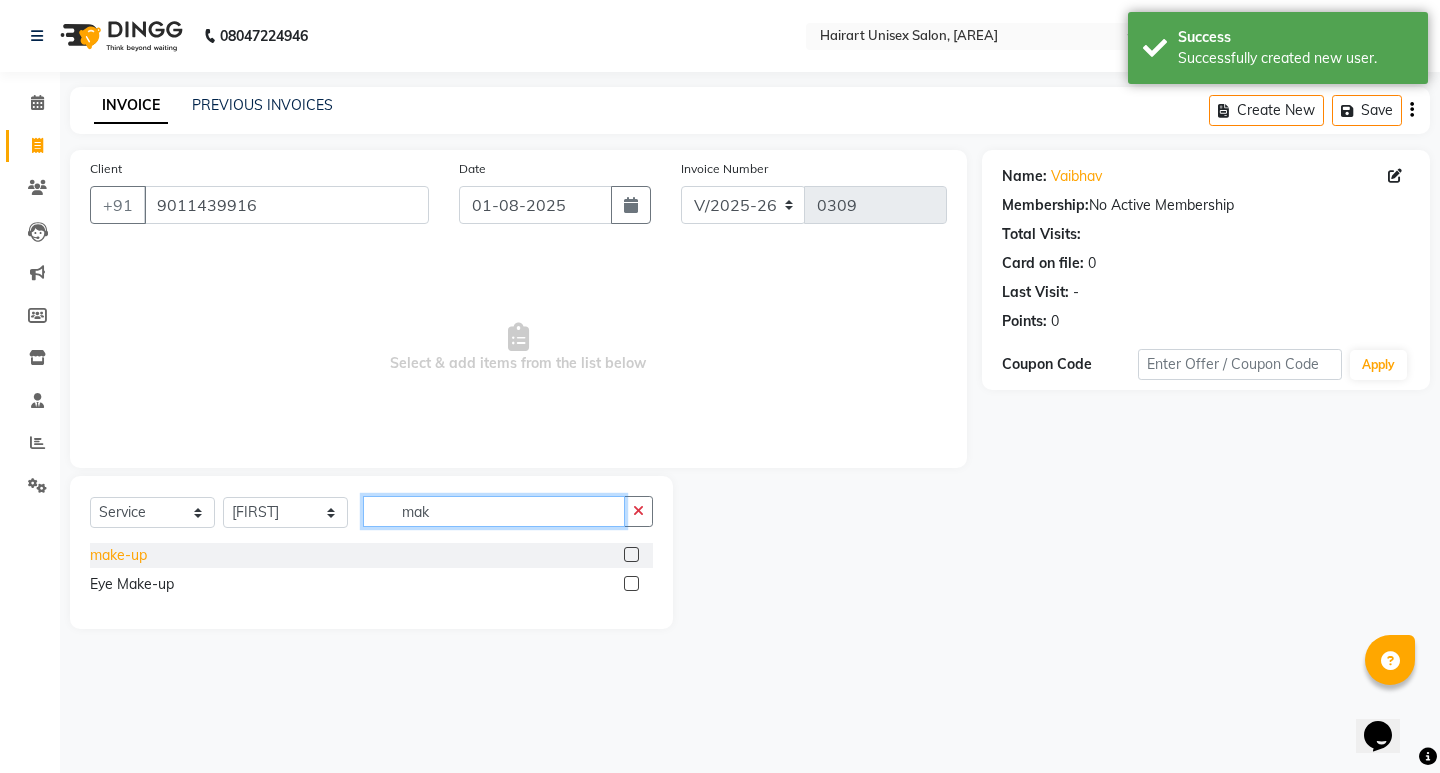 type on "mak" 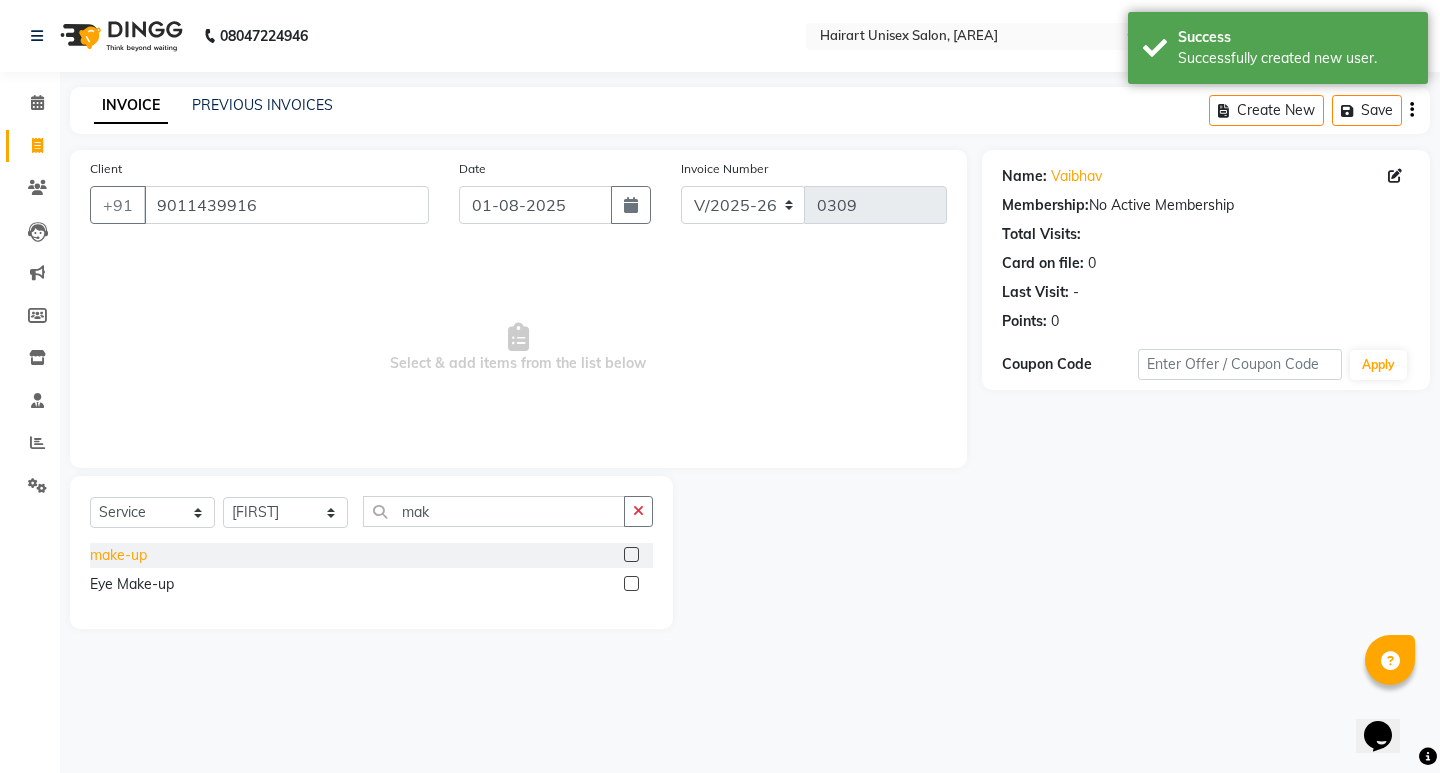 click on "make-up" 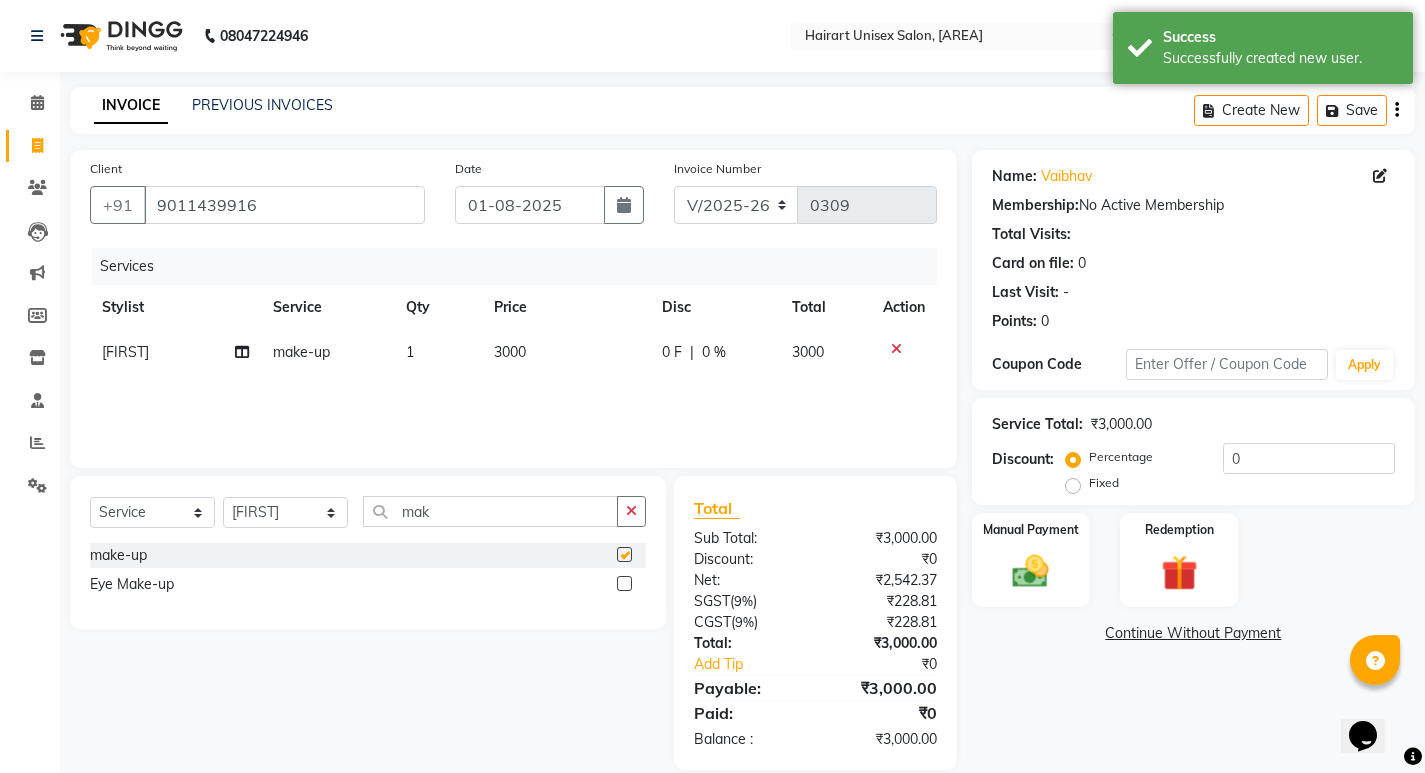 checkbox on "false" 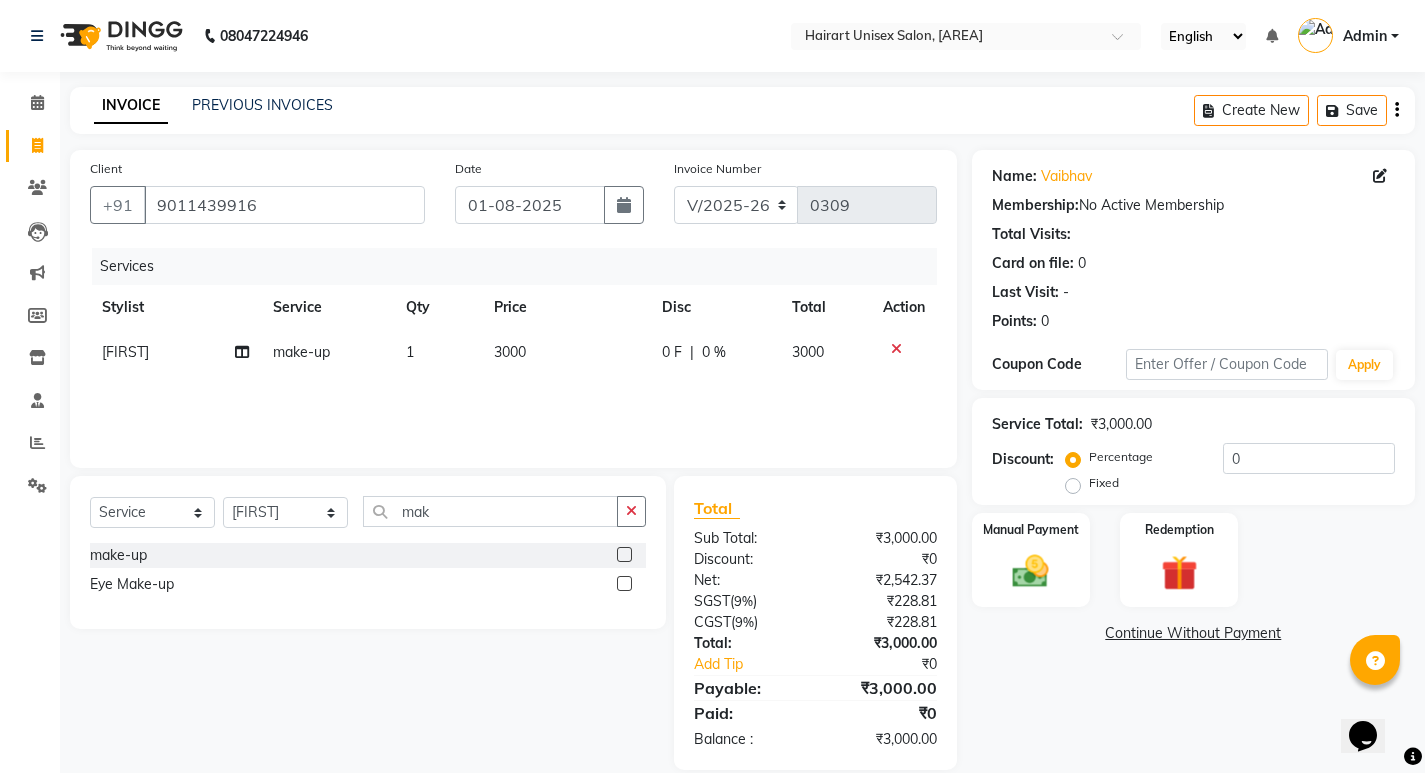 click on "3000" 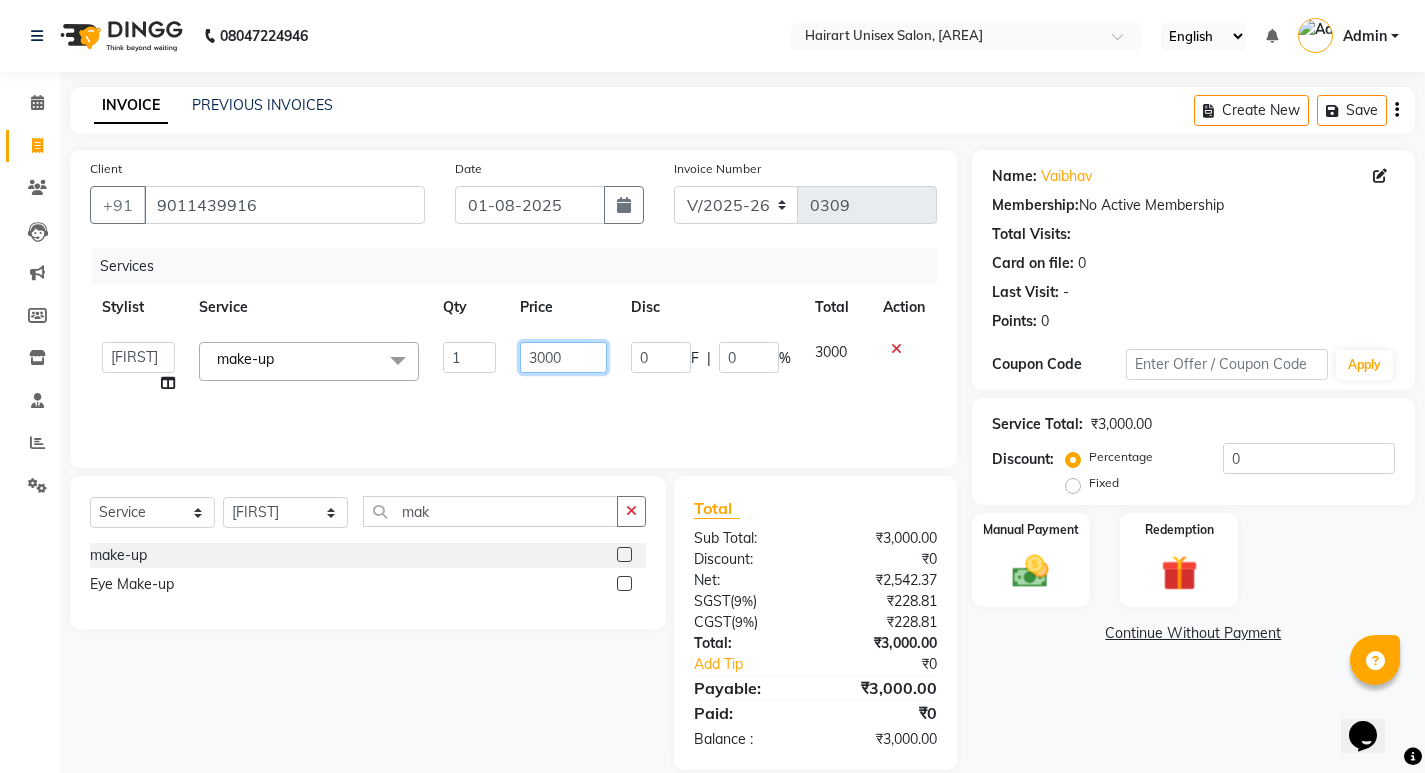 click on "3000" 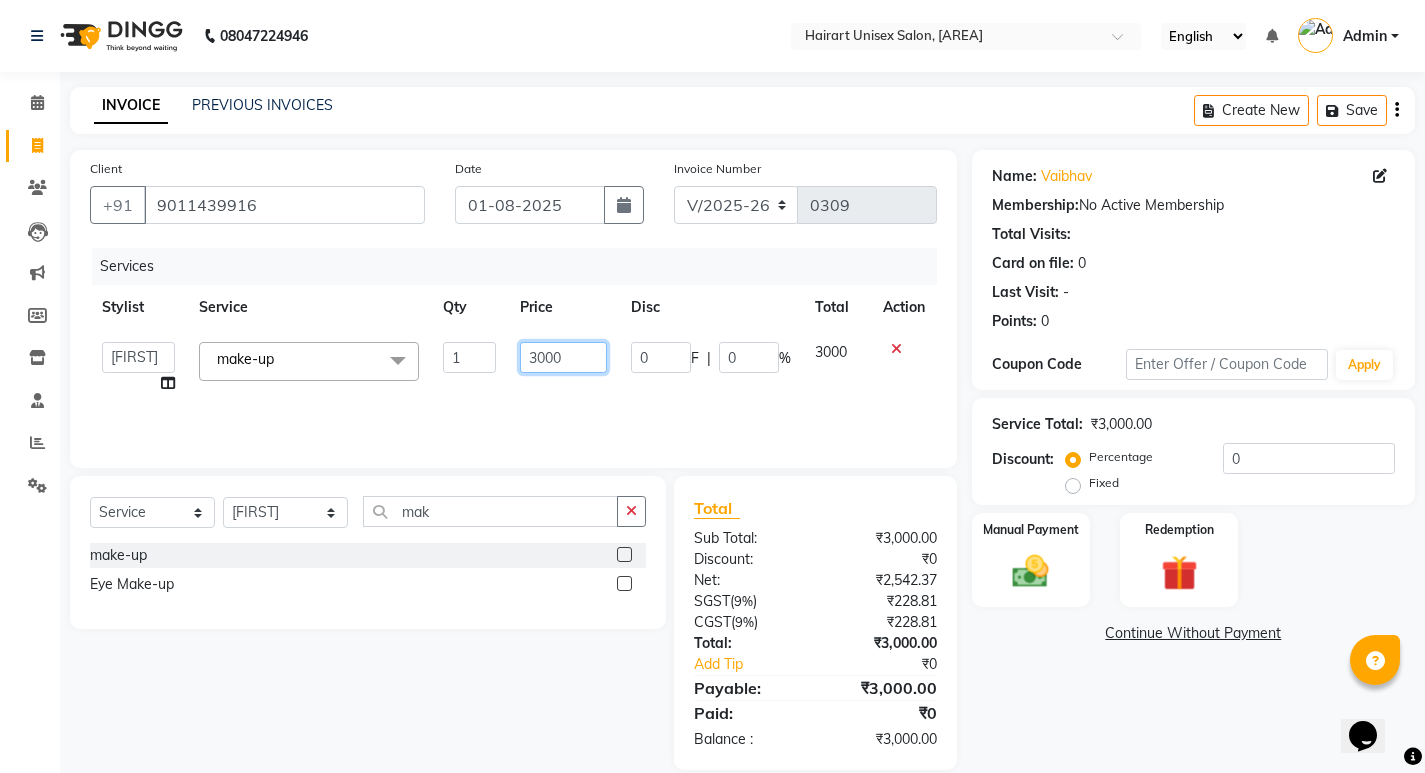 click on "3000" 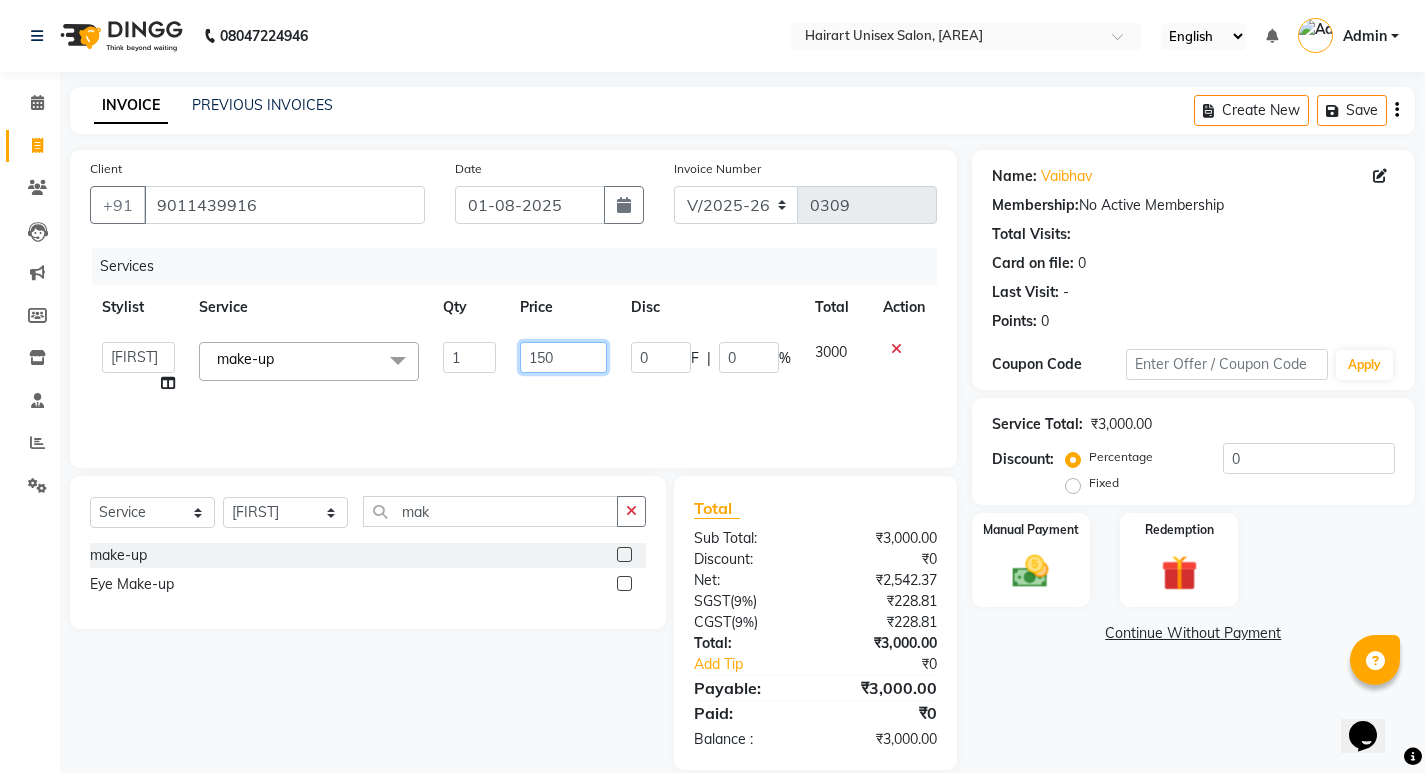 type on "1500" 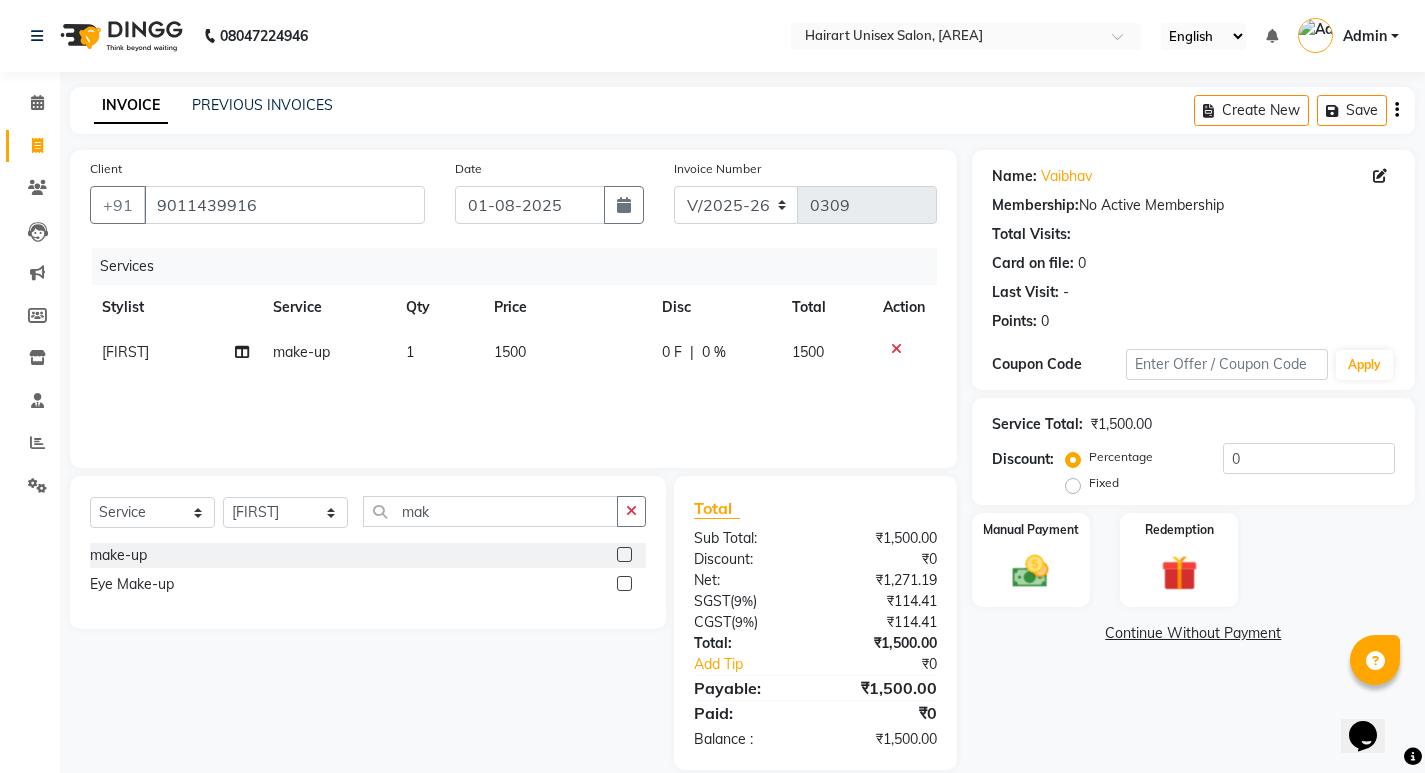 click on "Services Stylist Service Qty Price Disc Total Action Zameer make-up 1 1500 0 F | 0 % 1500" 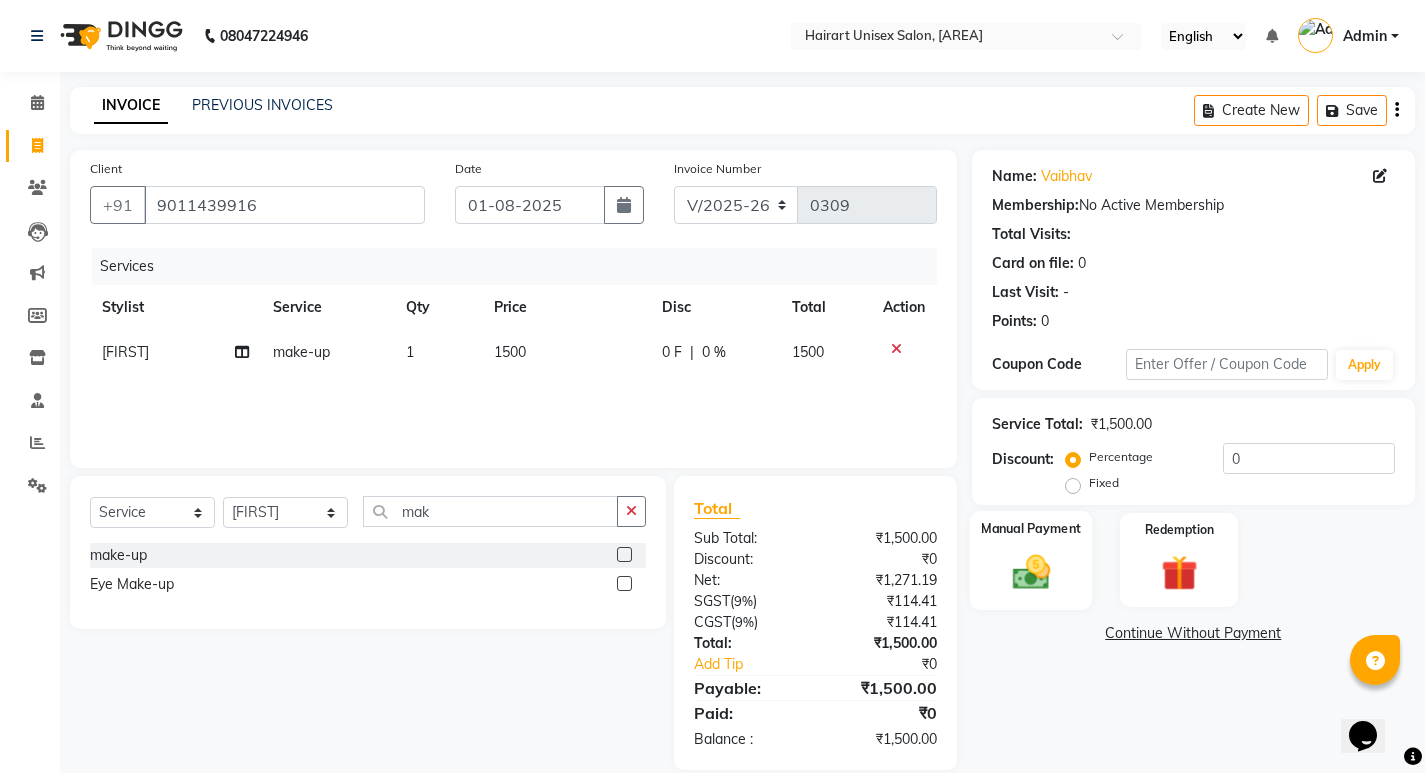 click on "Manual Payment" 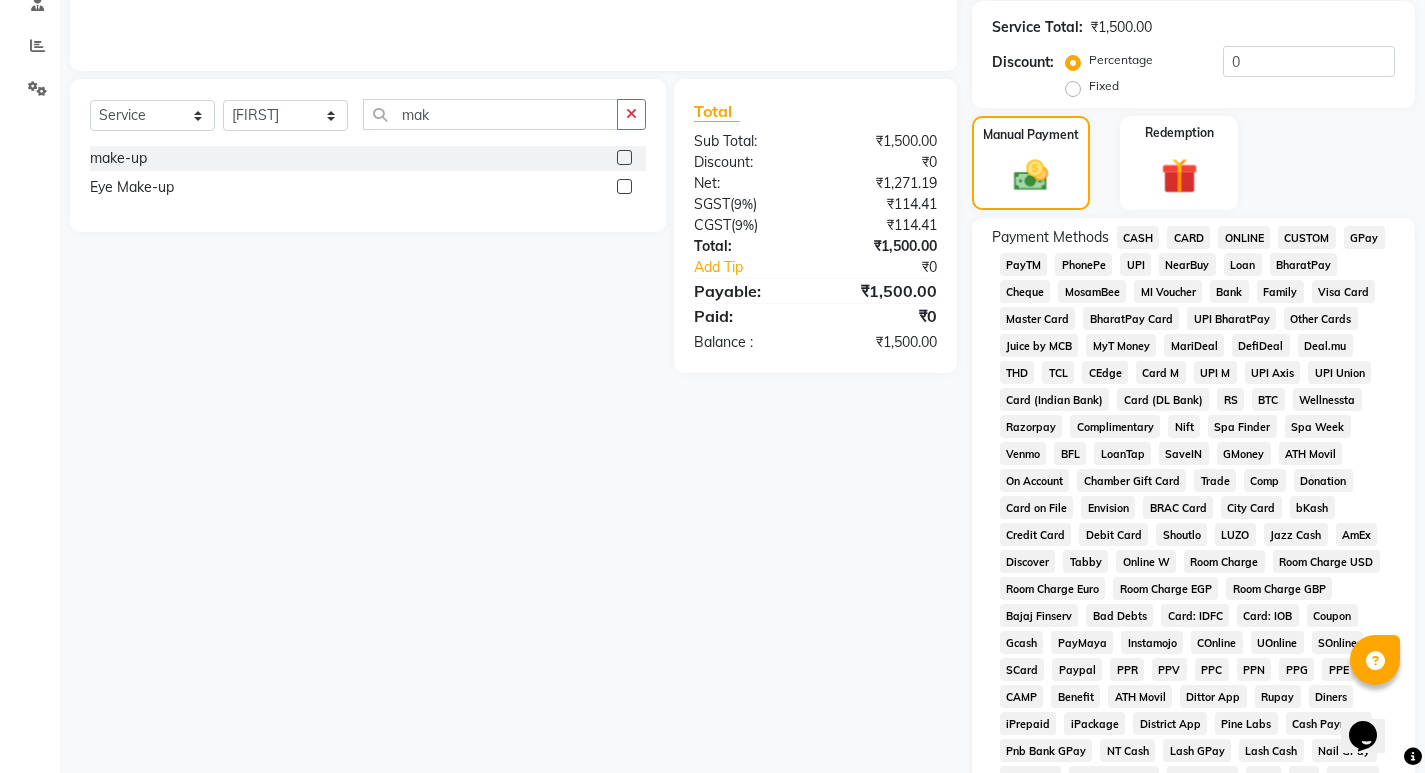 scroll, scrollTop: 400, scrollLeft: 0, axis: vertical 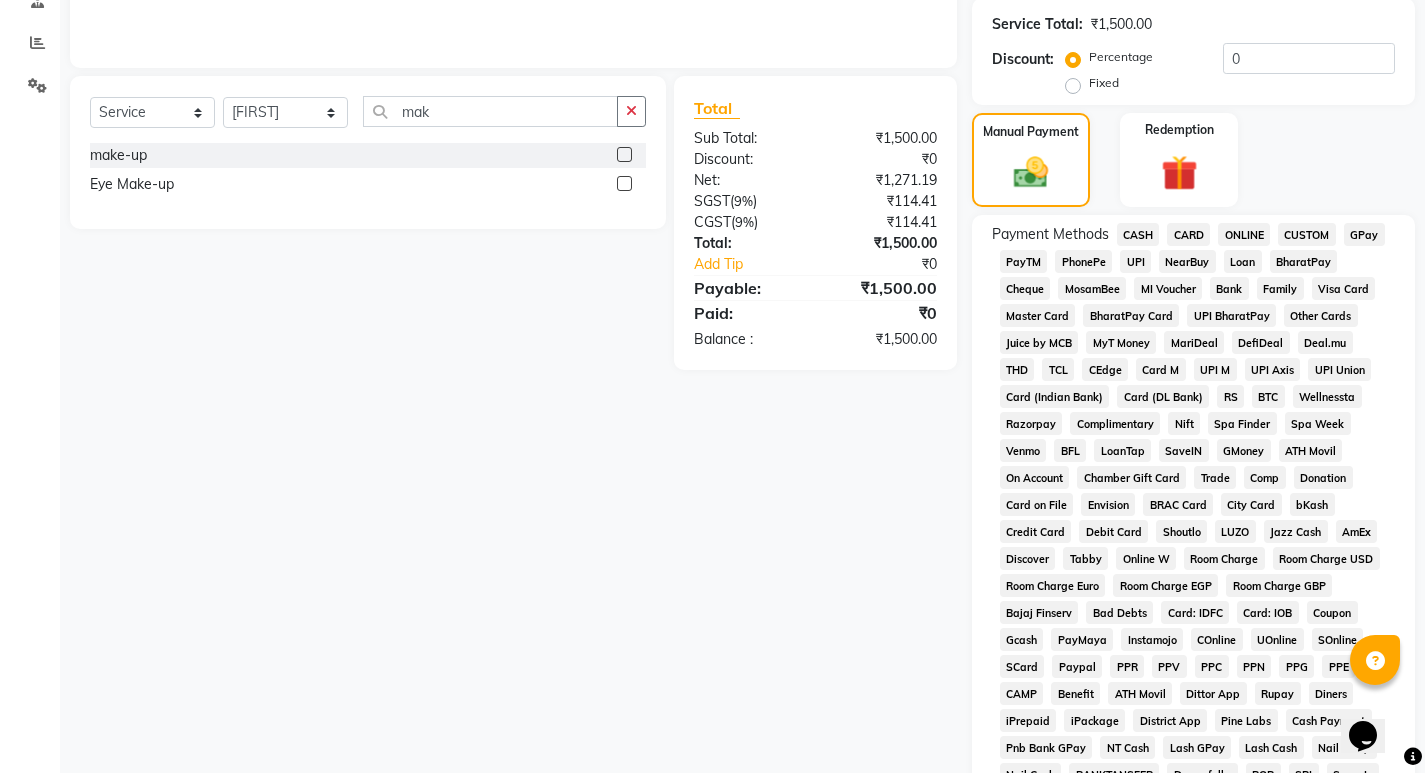 click on "UPI" 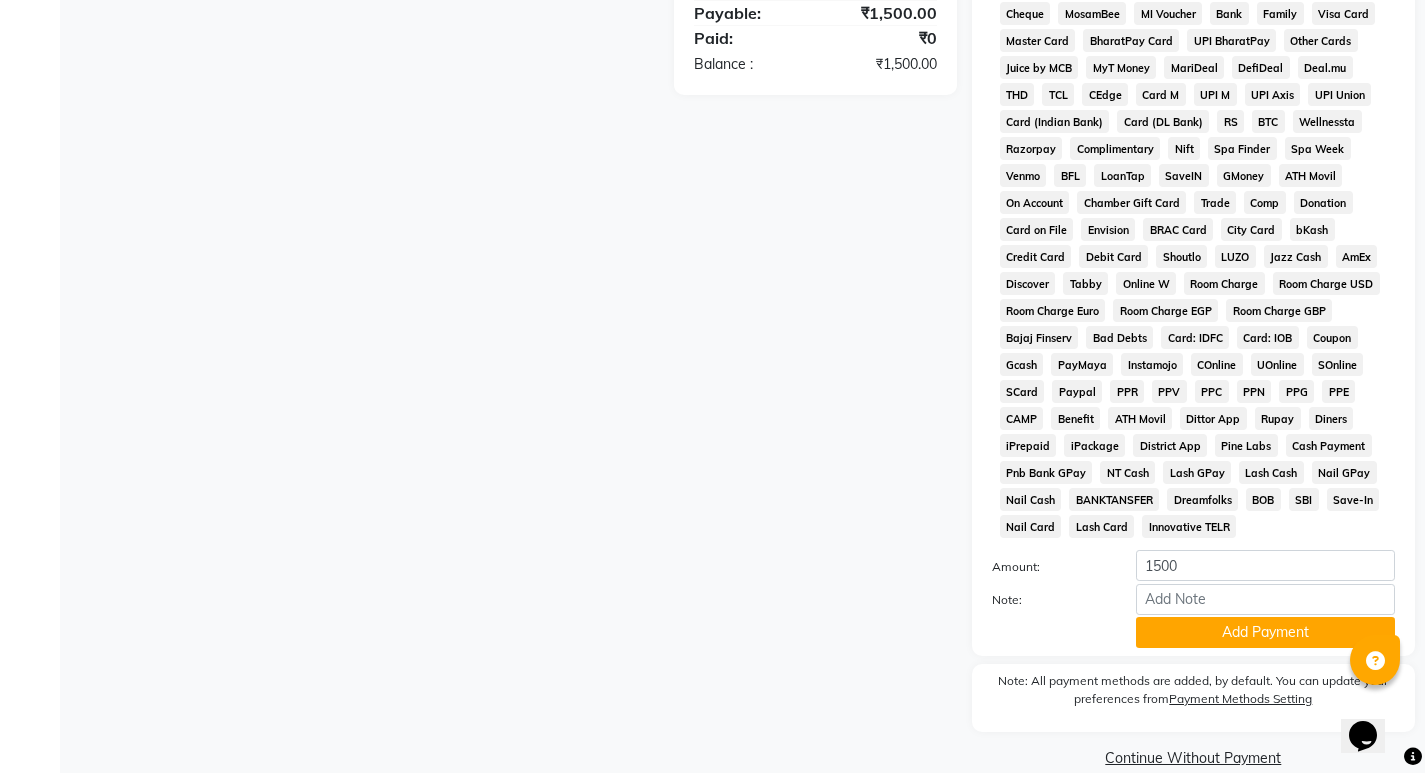 scroll, scrollTop: 705, scrollLeft: 0, axis: vertical 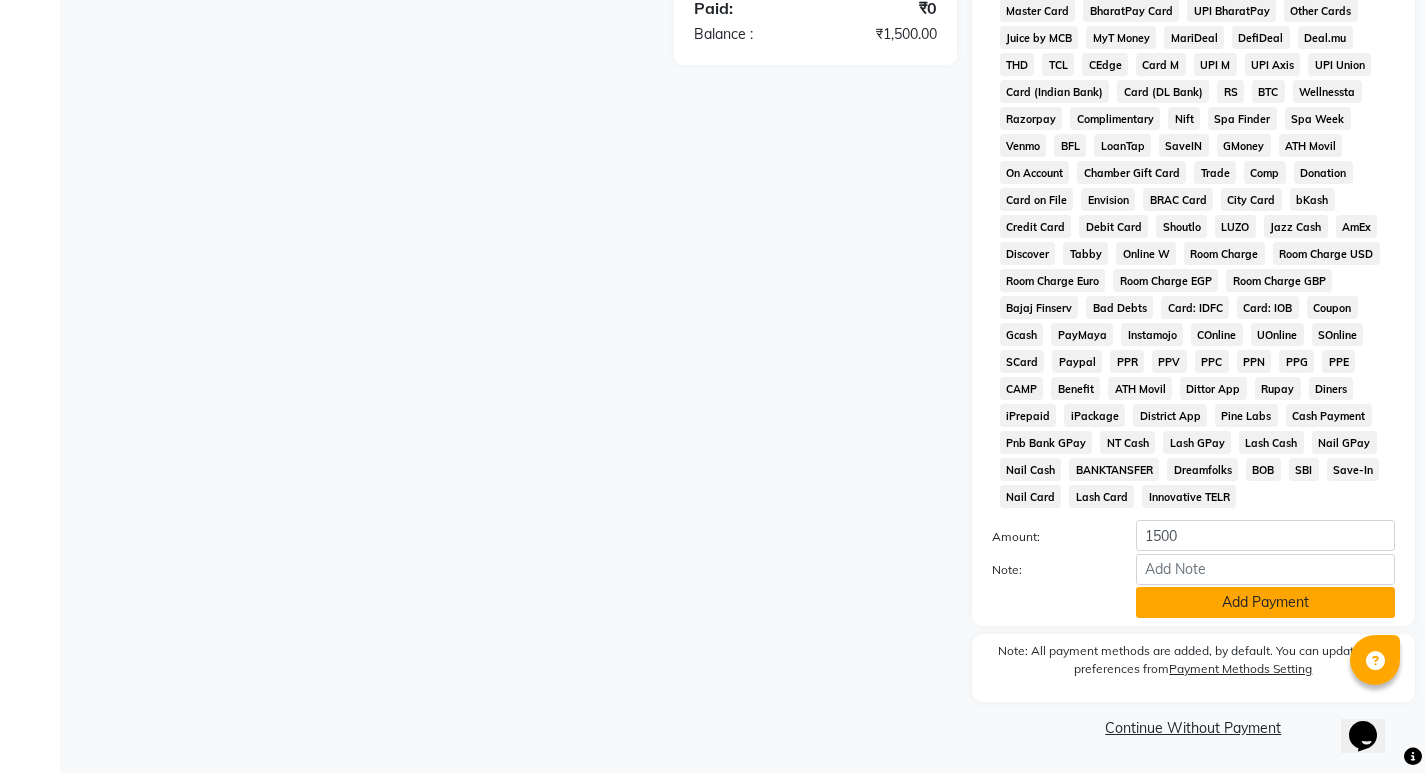 click on "Add Payment" 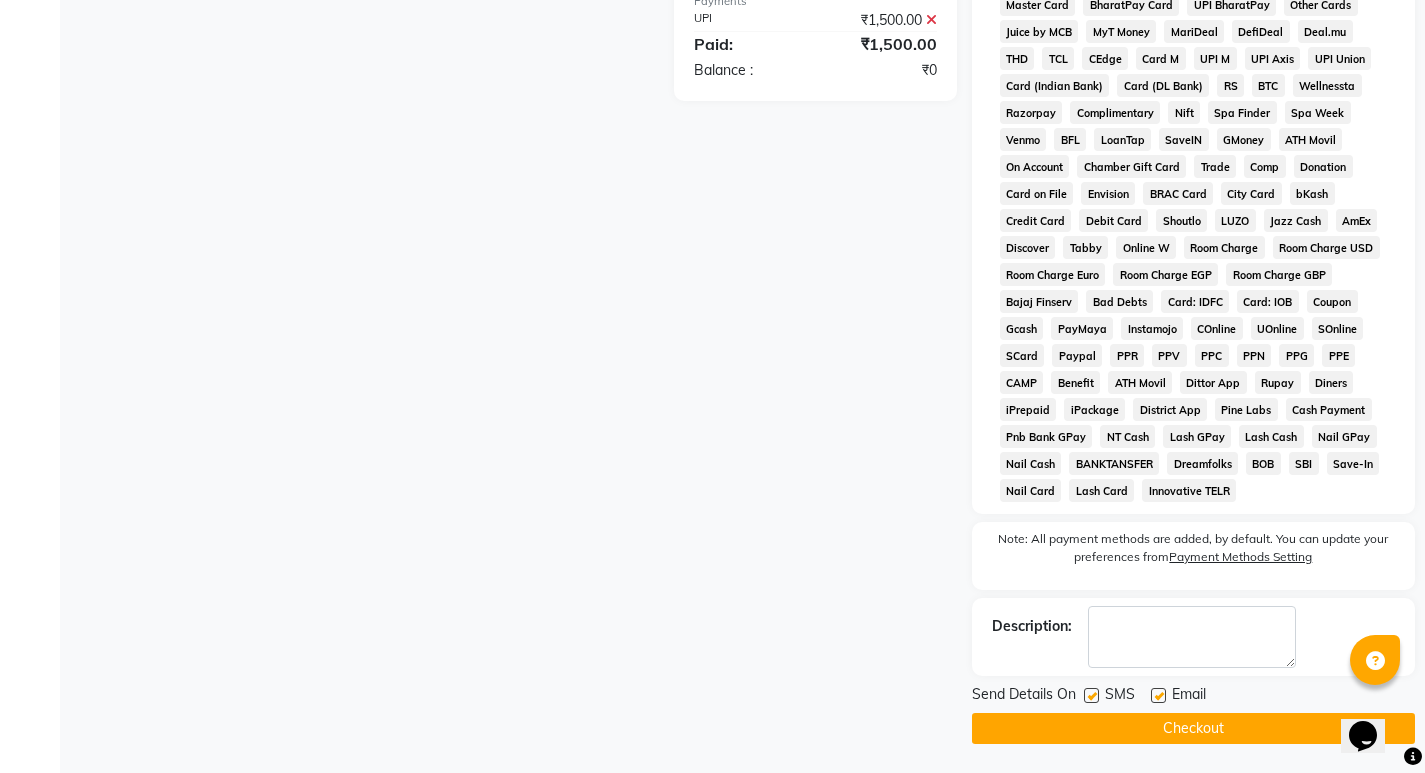 scroll, scrollTop: 712, scrollLeft: 0, axis: vertical 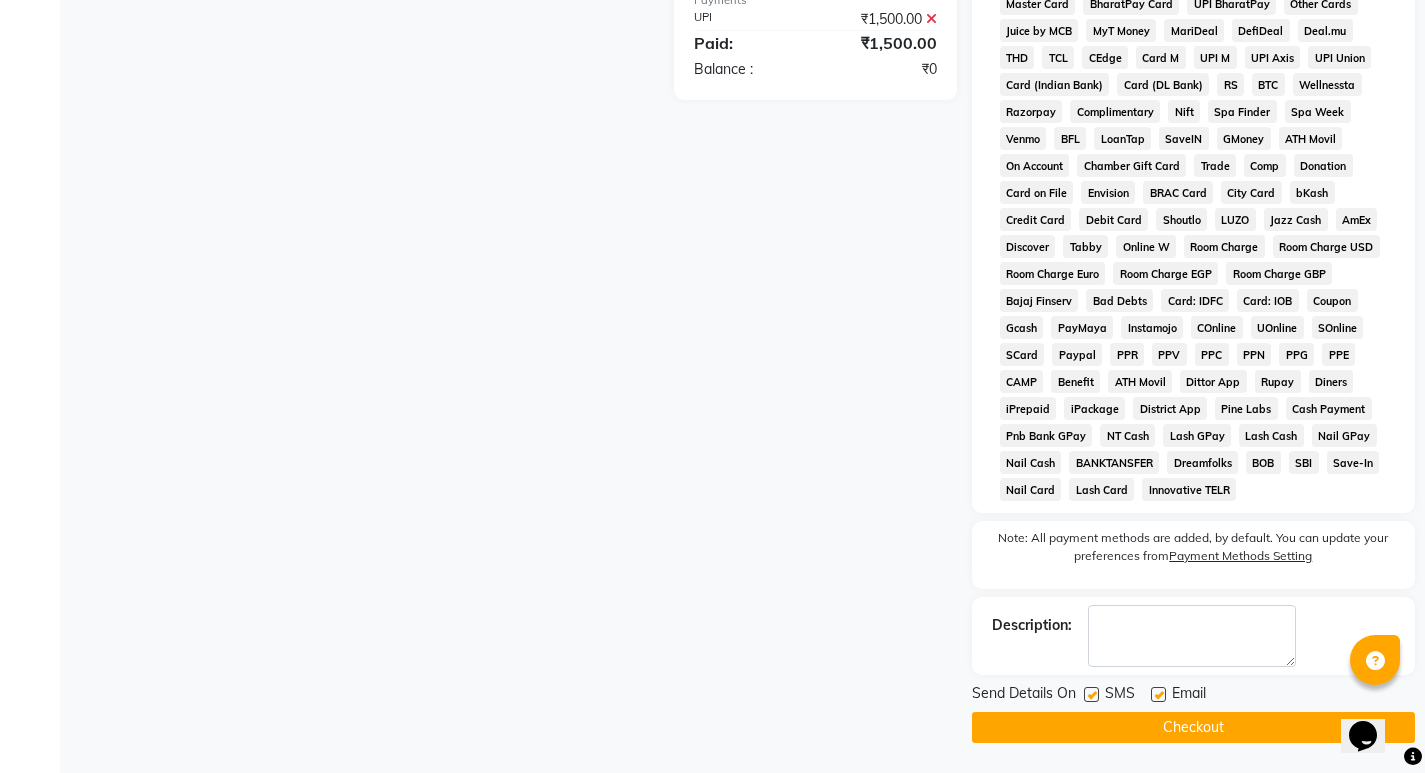 click on "Checkout" 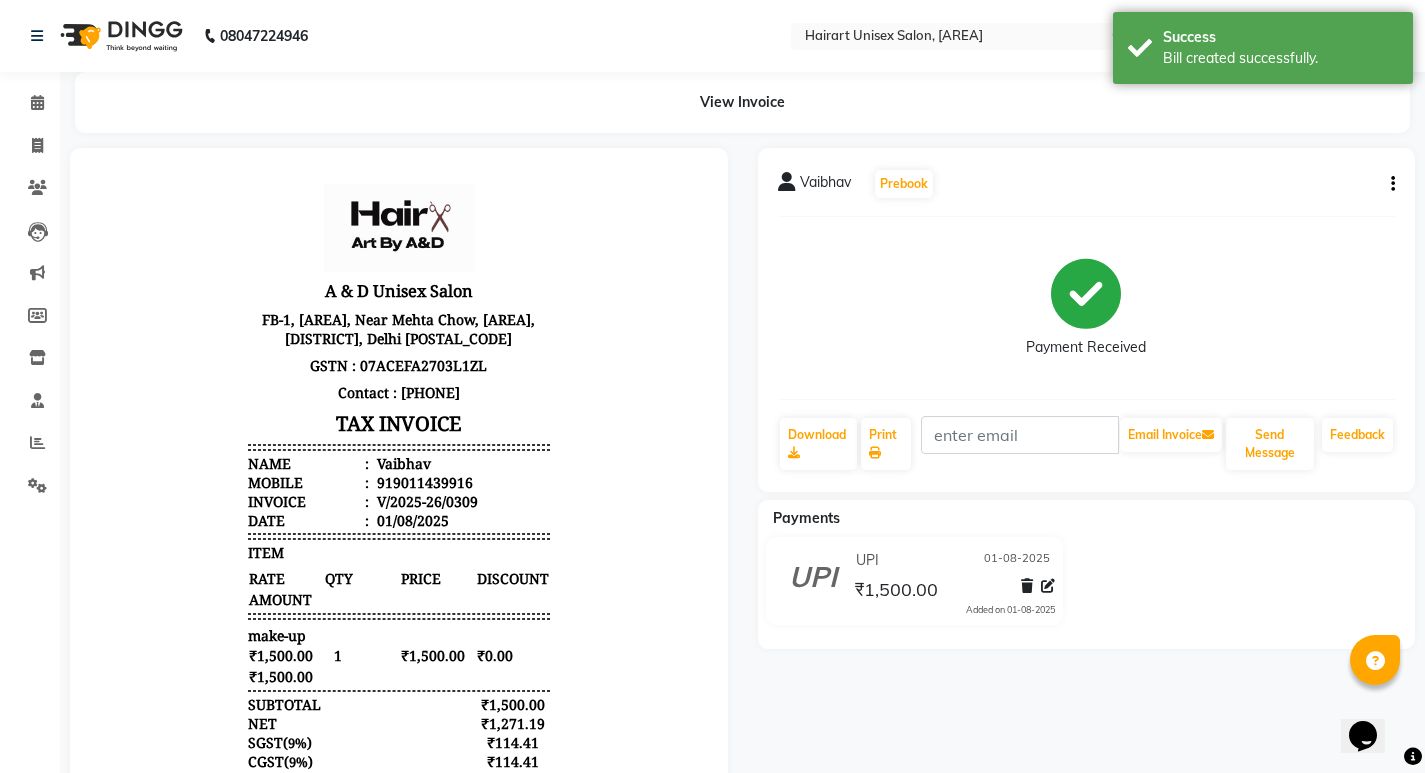 scroll, scrollTop: 0, scrollLeft: 0, axis: both 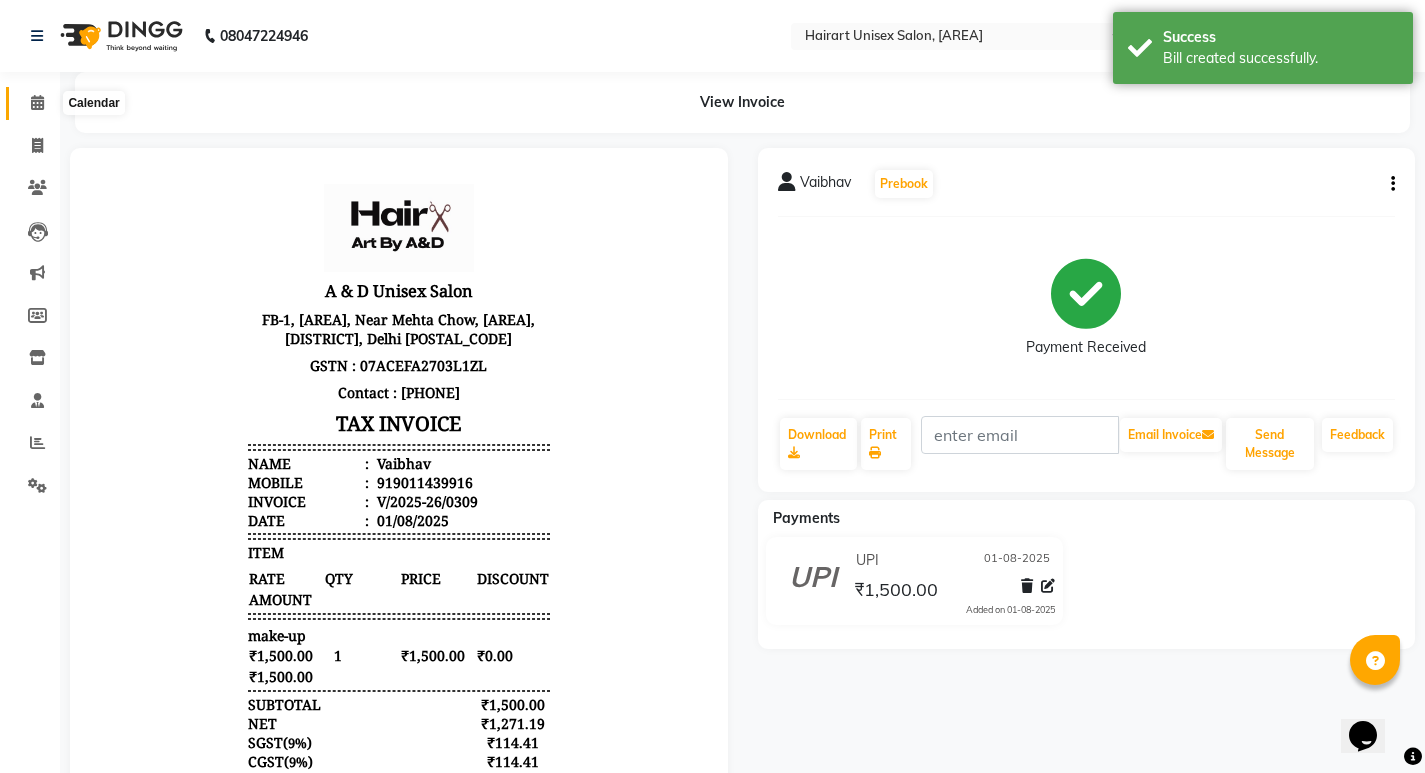 click 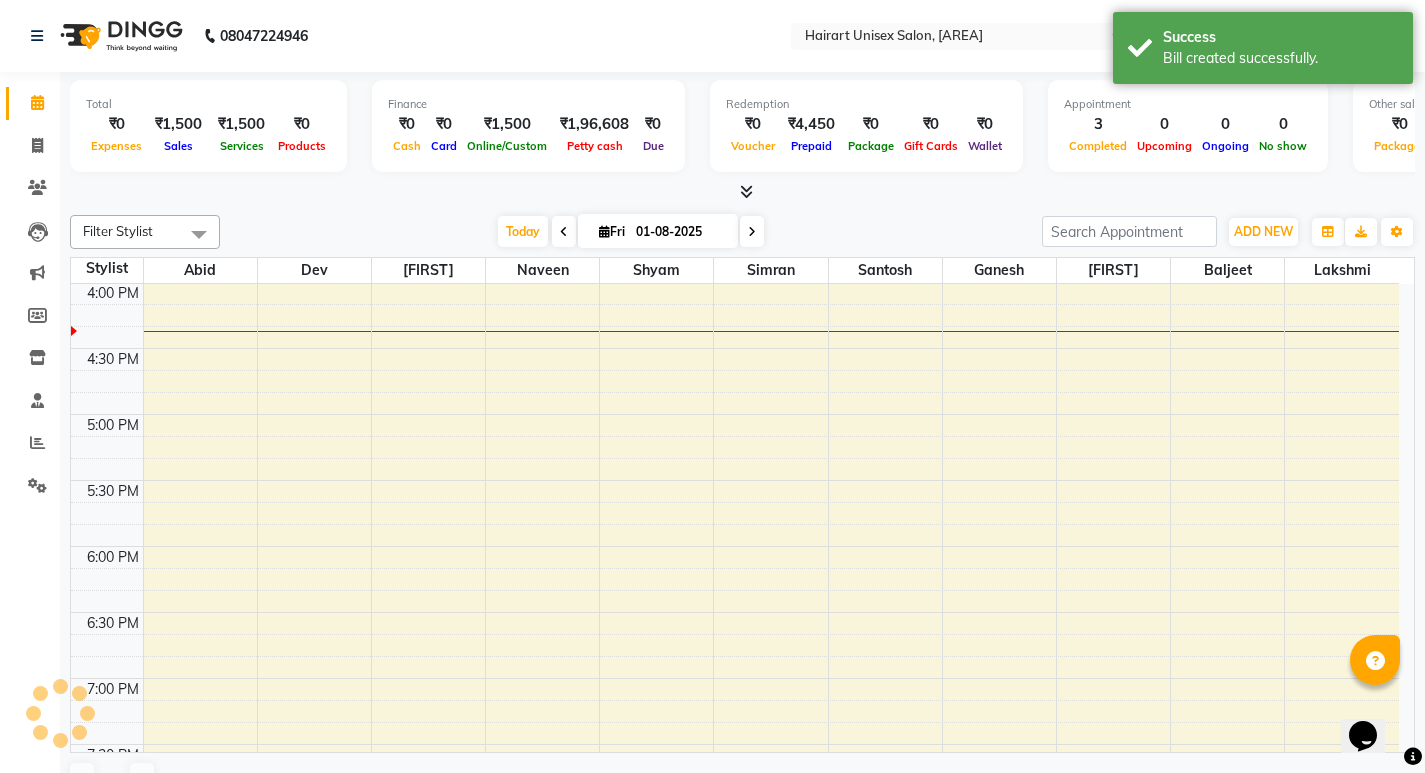 scroll, scrollTop: 0, scrollLeft: 0, axis: both 